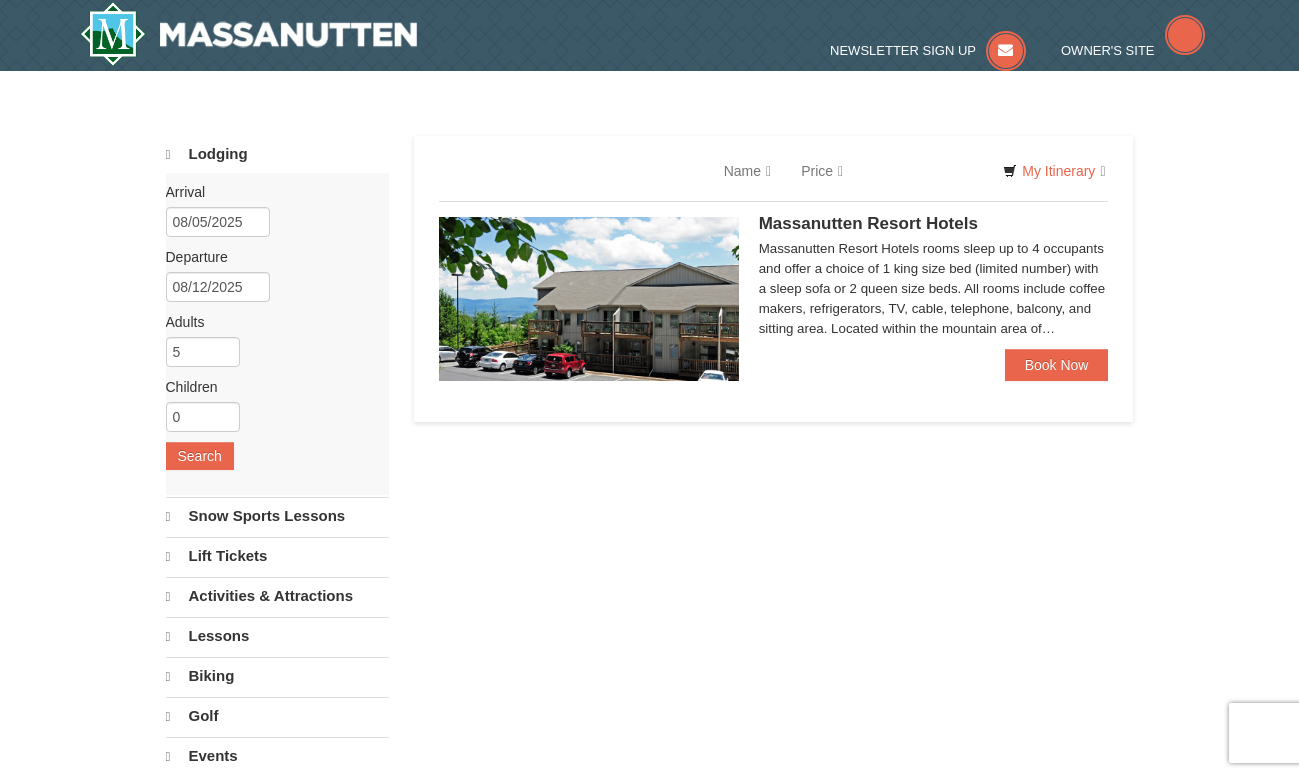 scroll, scrollTop: 0, scrollLeft: 0, axis: both 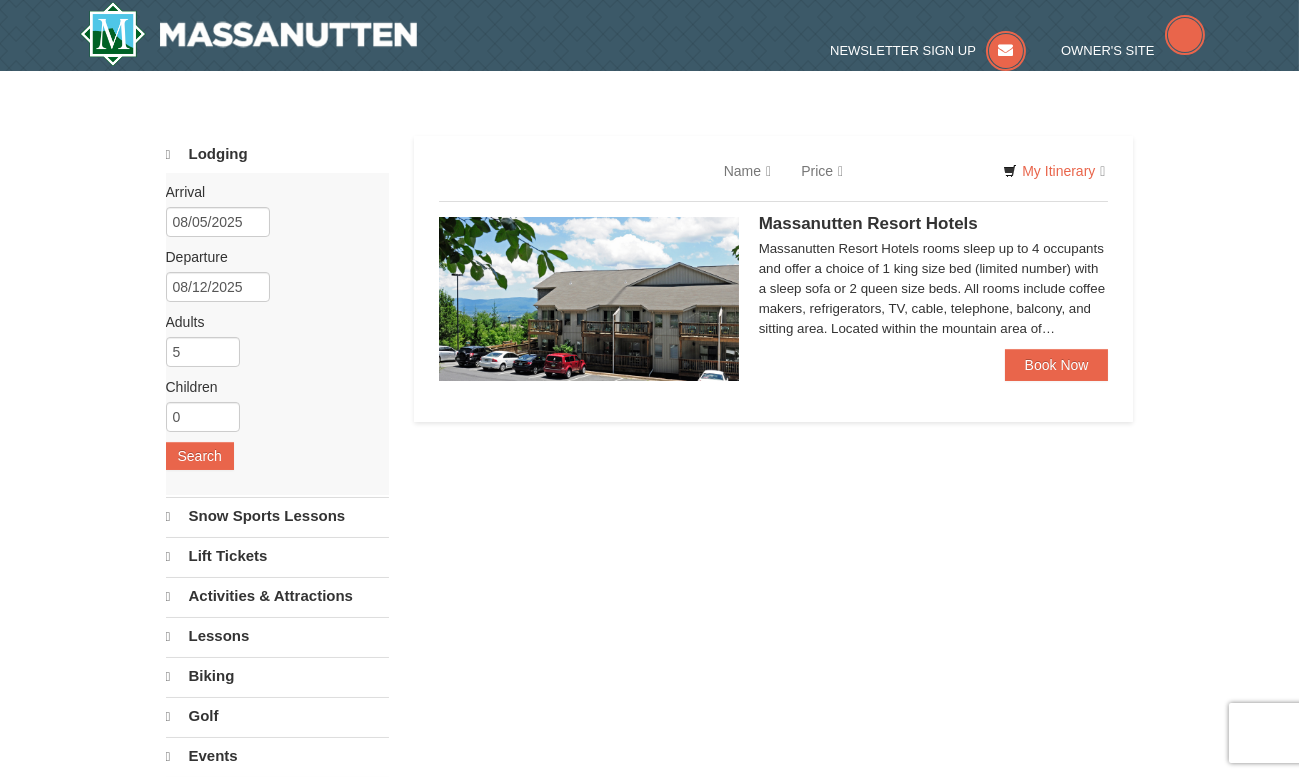 select on "8" 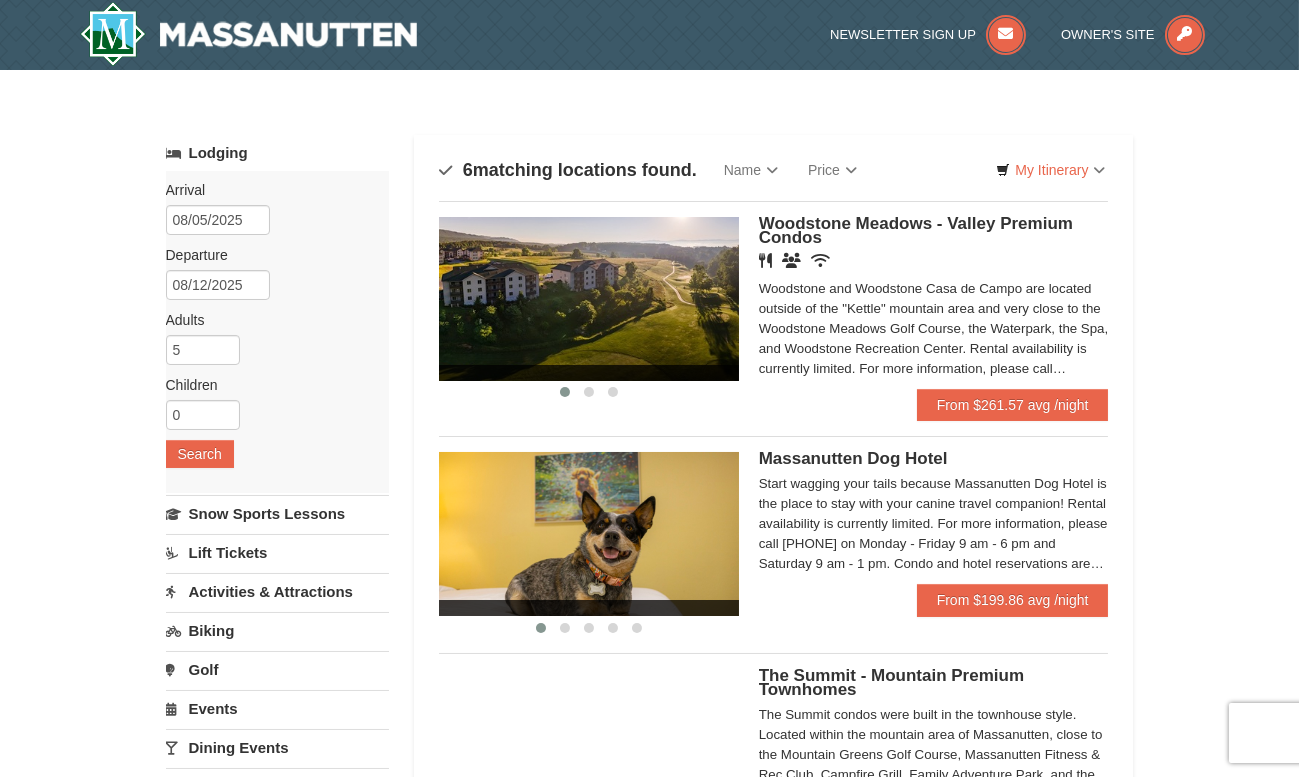 scroll, scrollTop: 0, scrollLeft: 0, axis: both 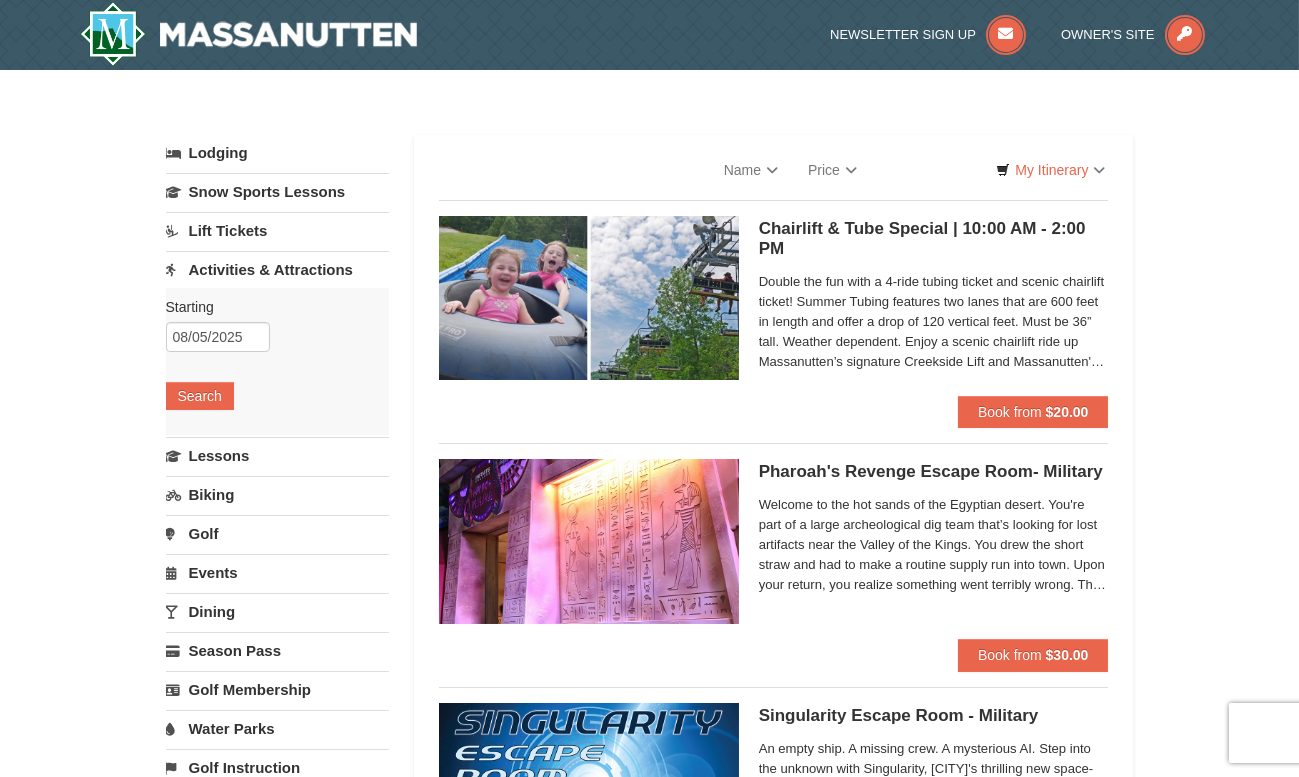 select on "8" 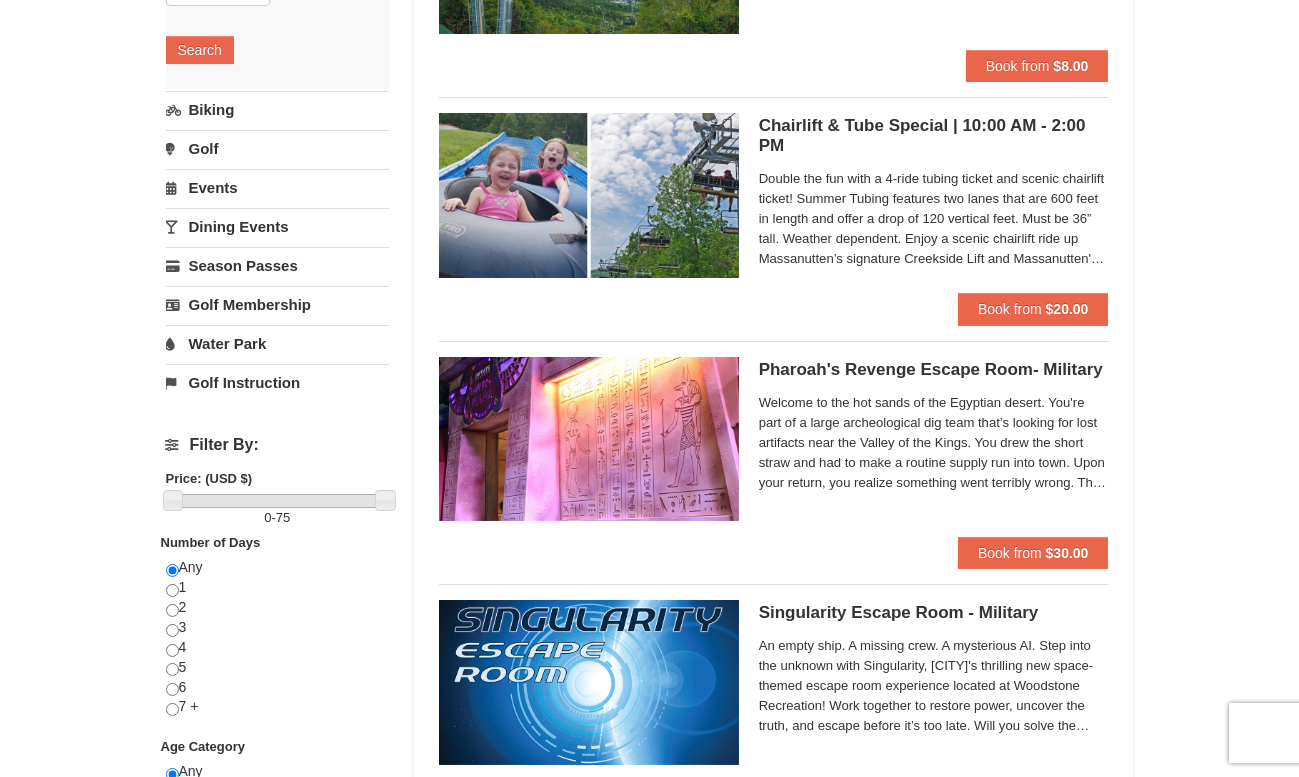 scroll, scrollTop: 399, scrollLeft: 0, axis: vertical 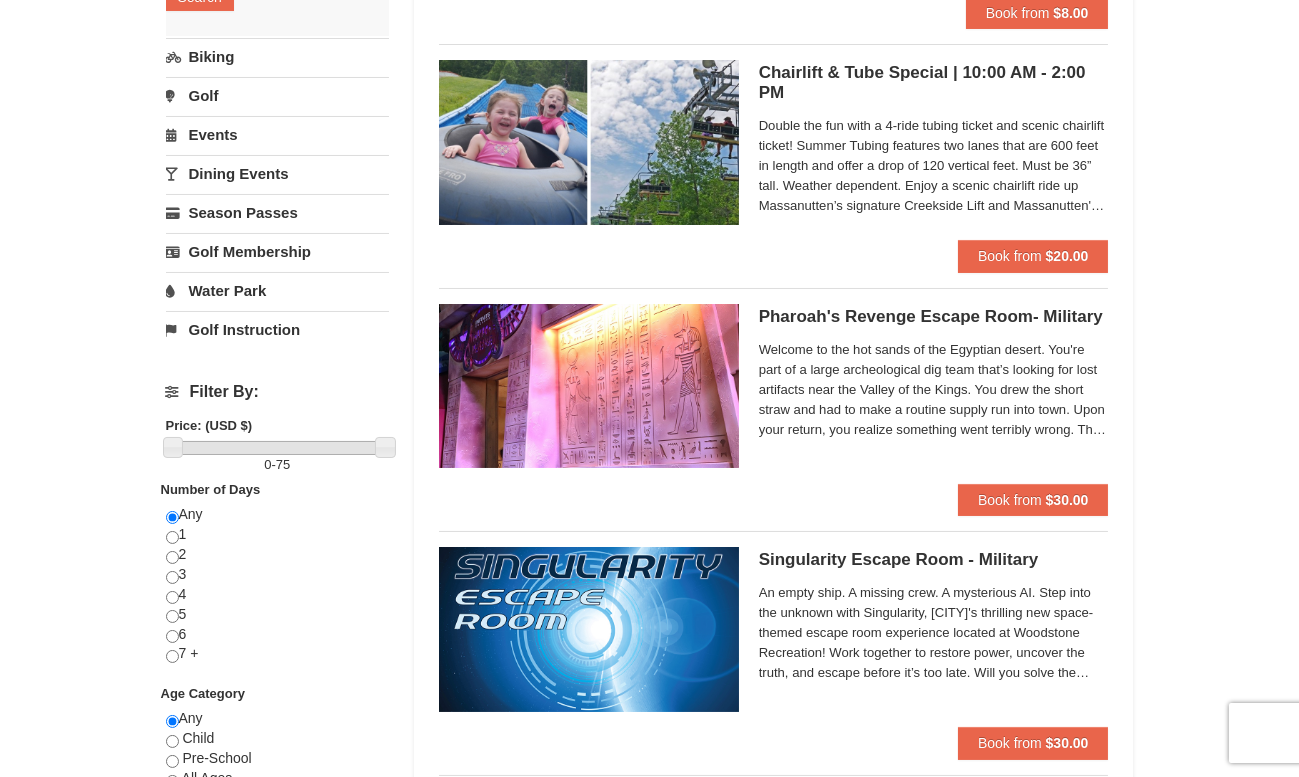 click on "Welcome to the hot sands of the Egyptian desert. You're part of a large archeological dig team that’s looking for lost artifacts near the Valley of the Kings. You drew the short straw and had to make a routine  supply run into town. Upon your return, you realize something went terribly wrong. The other members who stayed behind at the dig site are lying outside of the field office, barely conscious and near death. Now it’s up to you to figure out what caused this sickness and help  the team before it’s too late.
Pharaoh’s Revenge has physical requirements, including being able to stoop down for a short period of time as well as brief overhead reaching. If a group has difficulty doing either of these activities, please ask our Gamemaster for assistance. | Ages 13+" at bounding box center [934, 390] 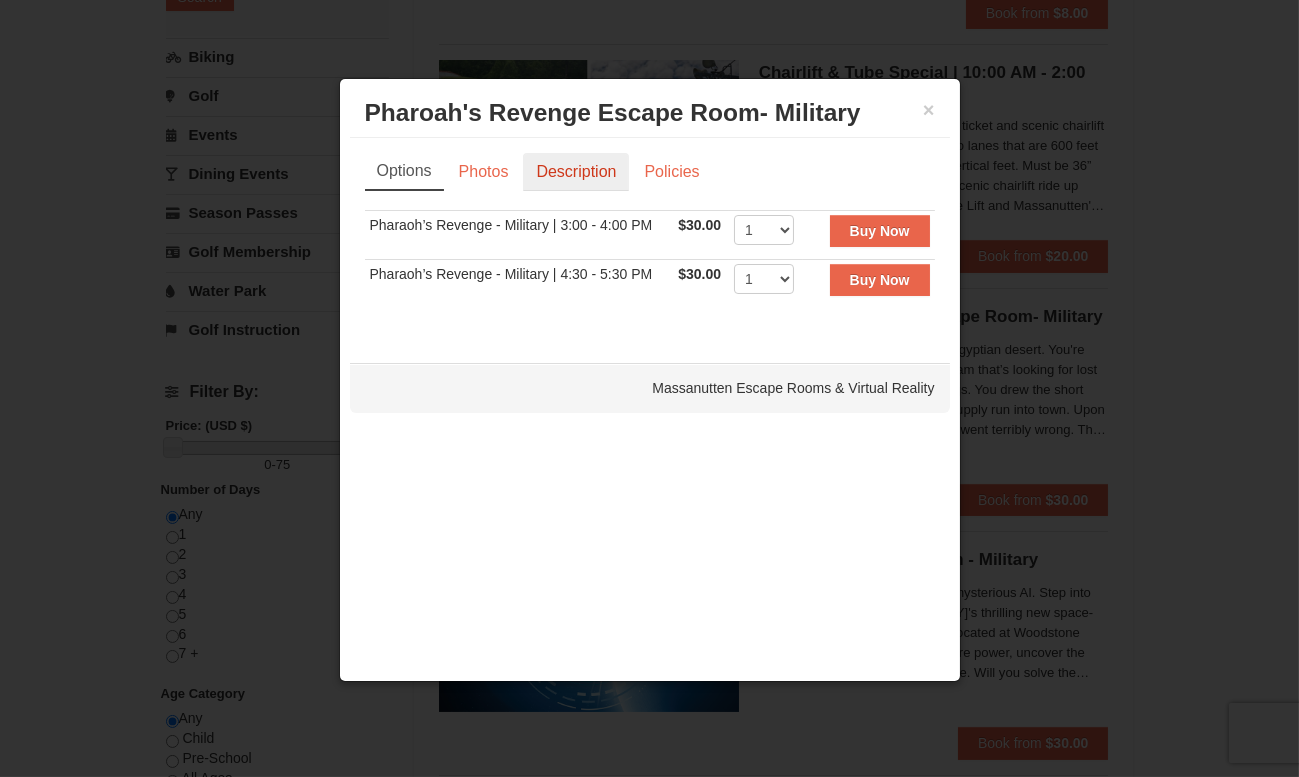 click on "Description" at bounding box center (576, 172) 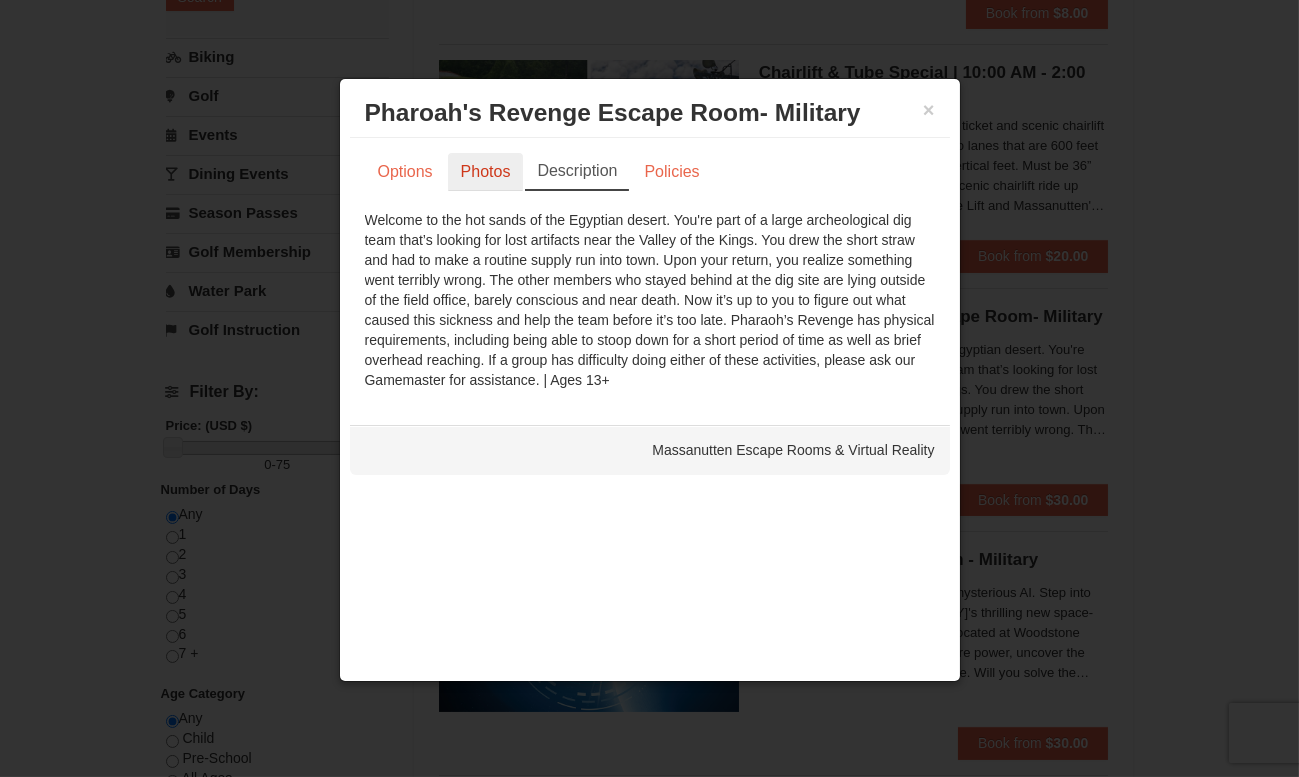 click on "Photos" at bounding box center (486, 172) 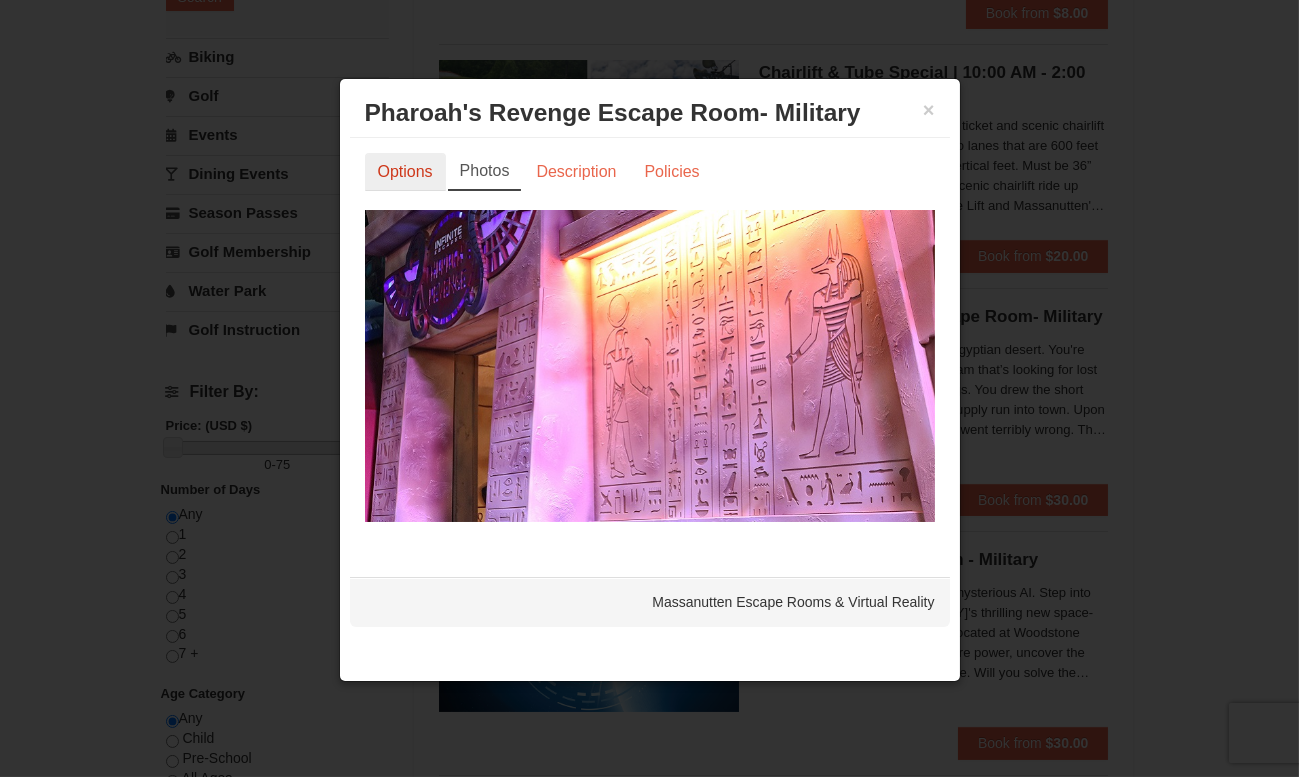 click on "Options" at bounding box center [405, 172] 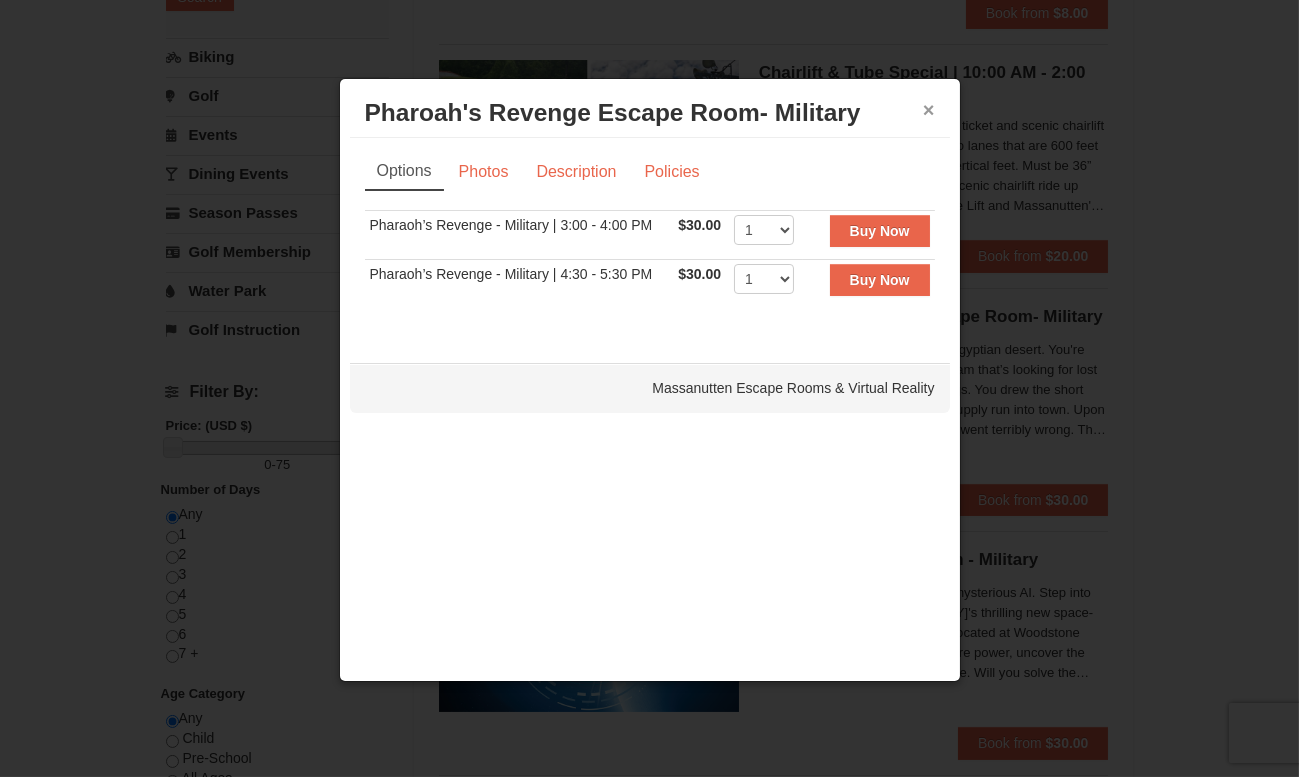 click on "×" at bounding box center (929, 110) 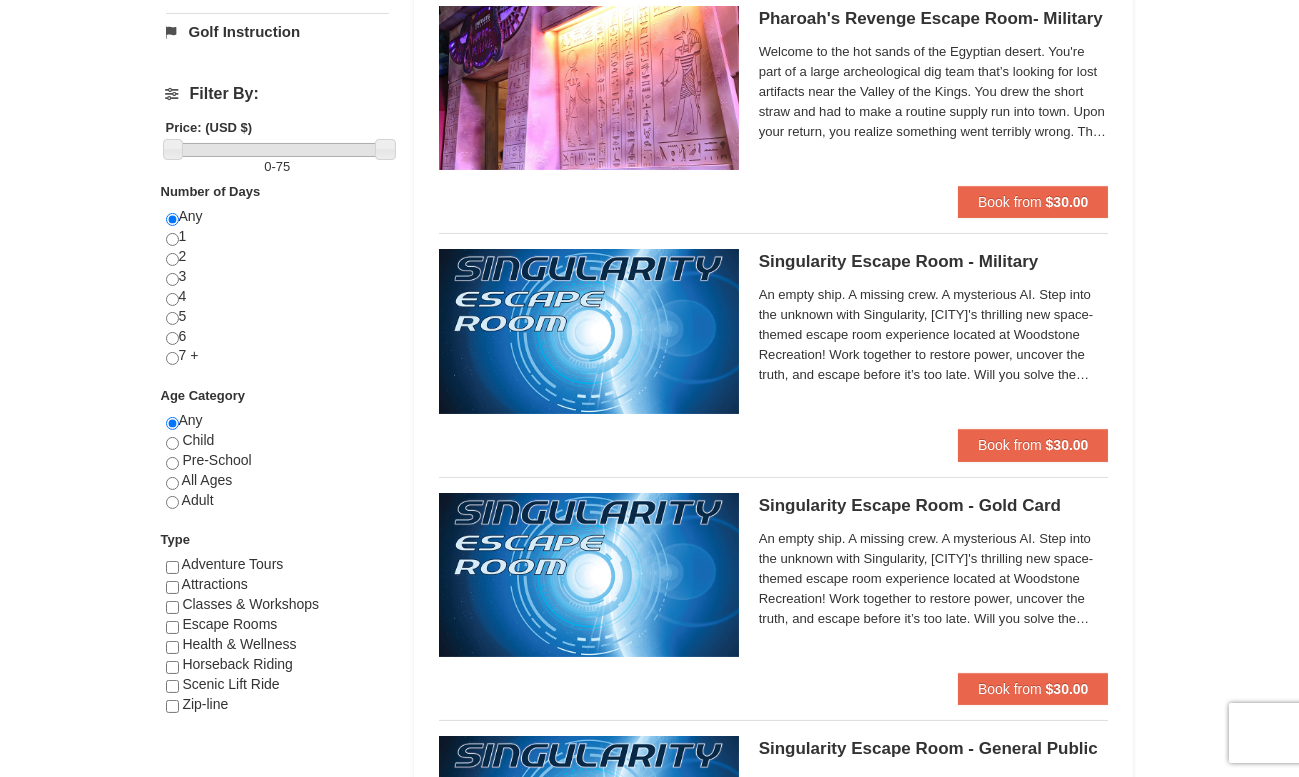 scroll, scrollTop: 700, scrollLeft: 0, axis: vertical 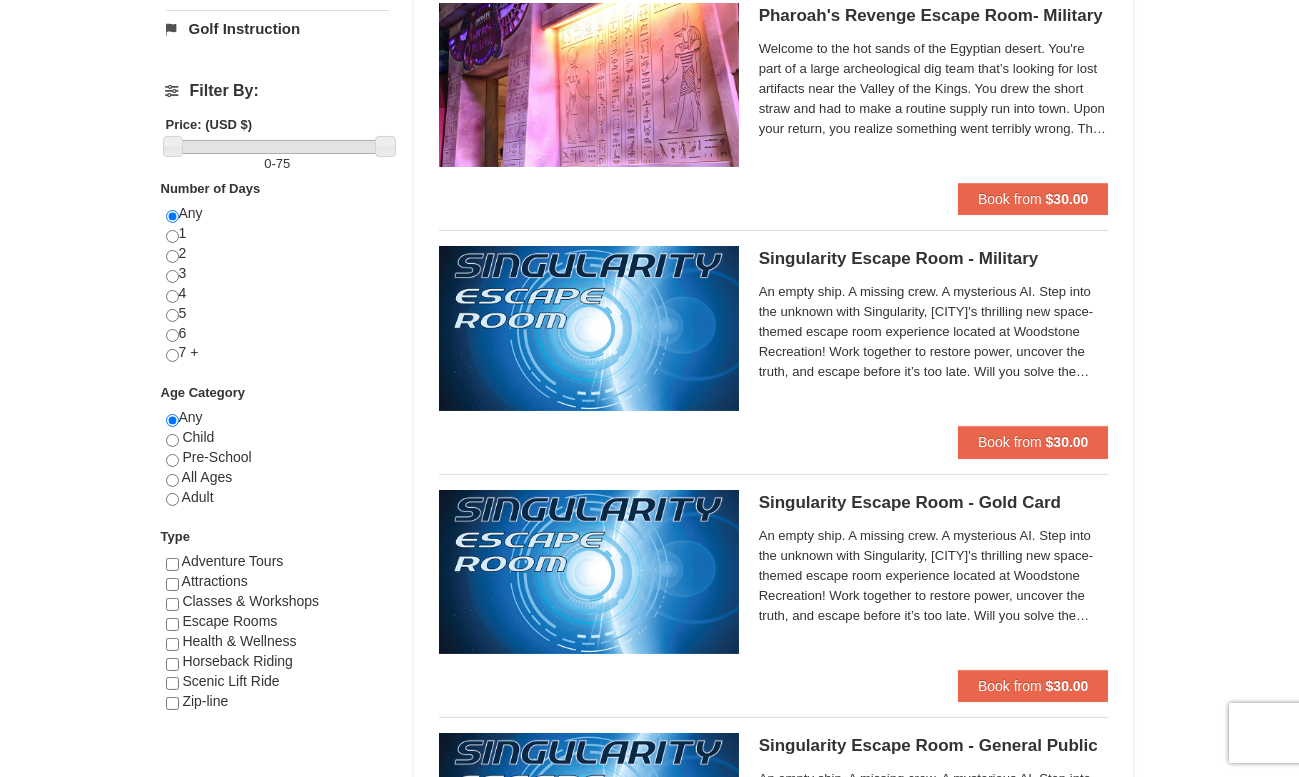 click on "Singularity Escape Room - Military [CITY] Escape Rooms & Virtual Reality" at bounding box center [934, 259] 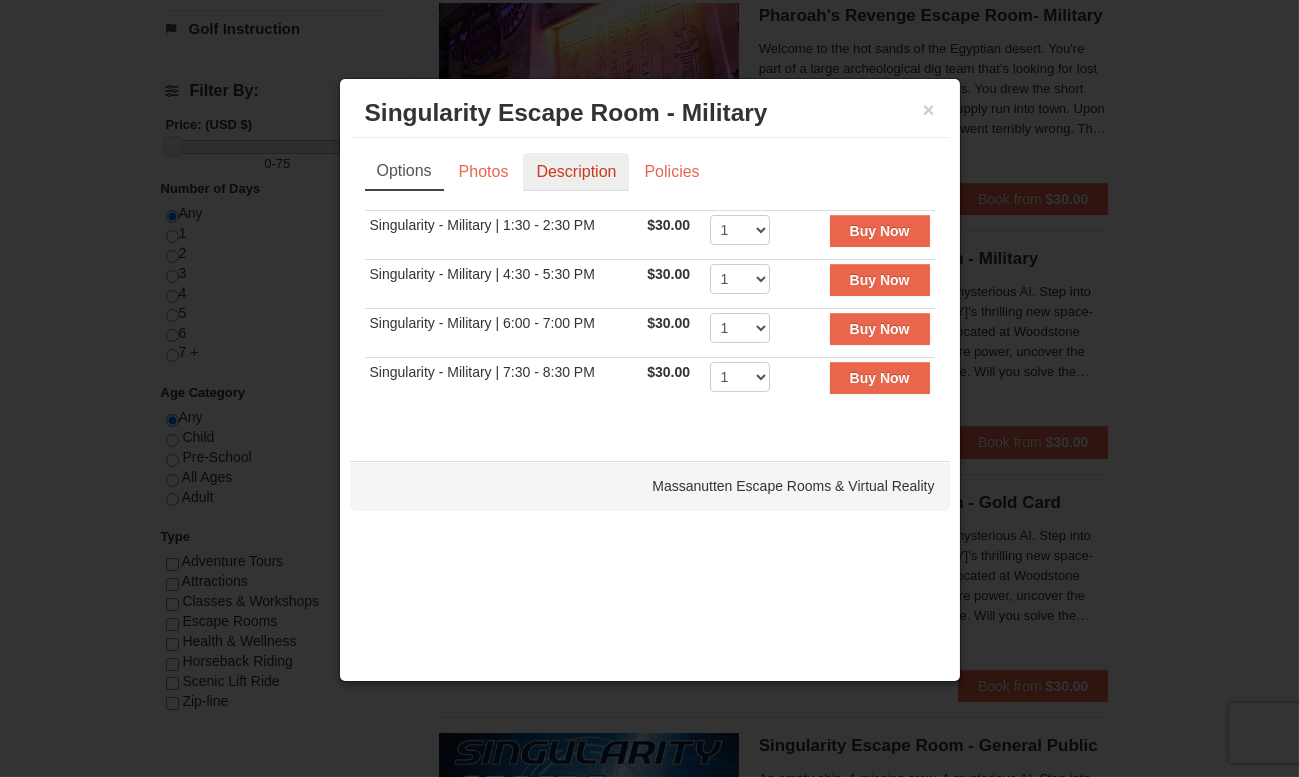 click on "Description" at bounding box center (576, 172) 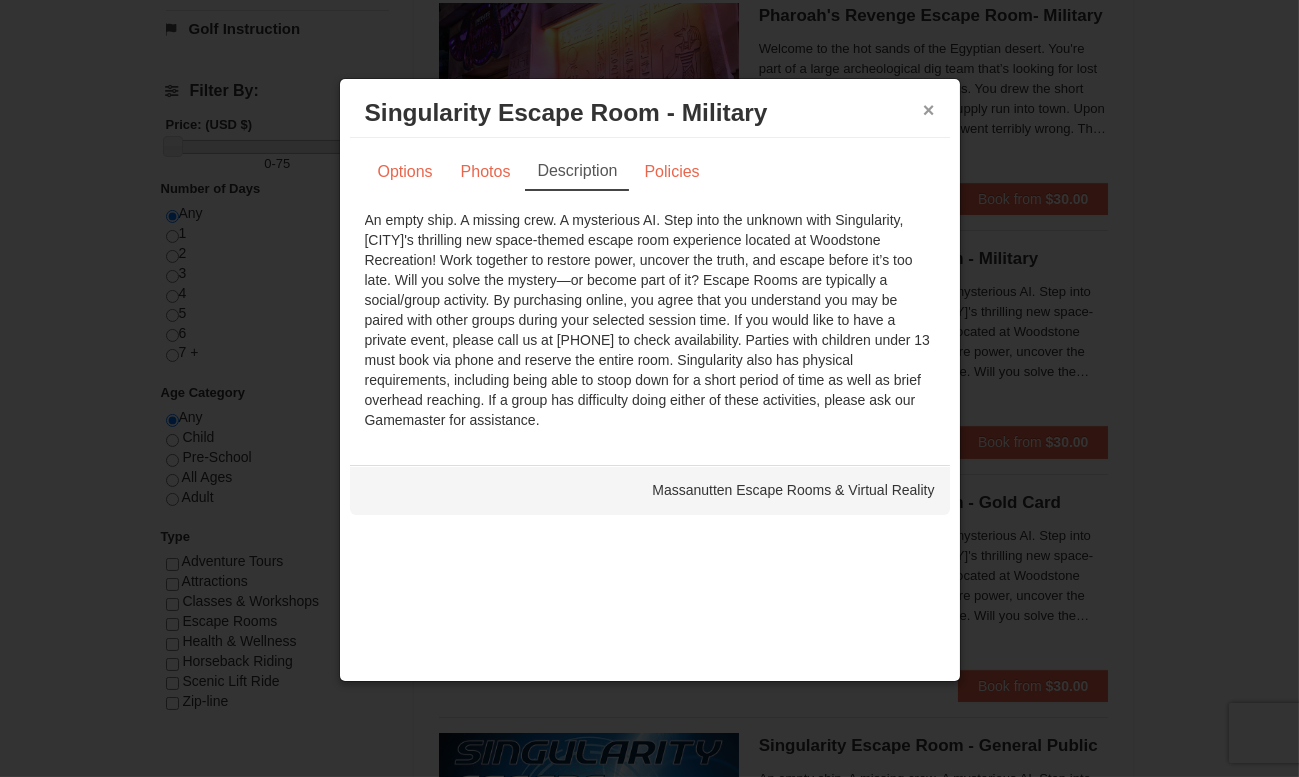 click on "×" at bounding box center [929, 110] 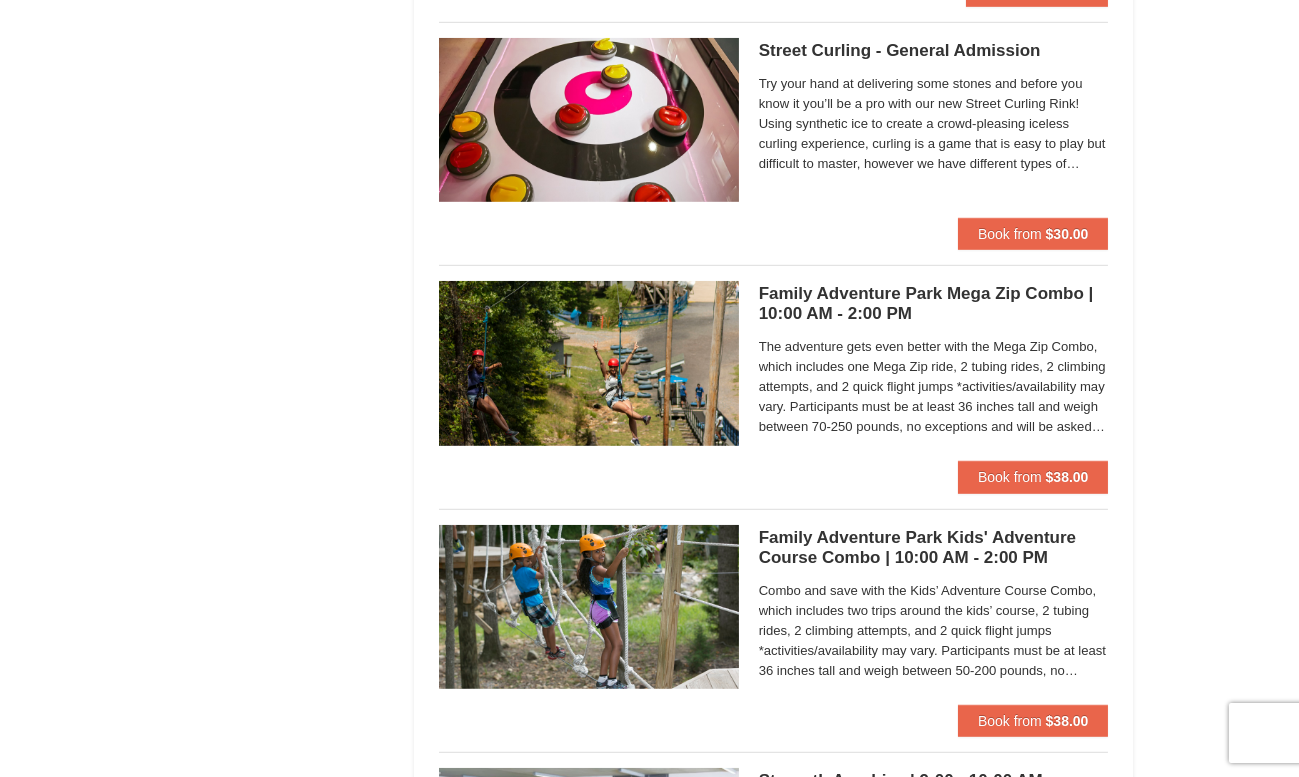 scroll, scrollTop: 3199, scrollLeft: 0, axis: vertical 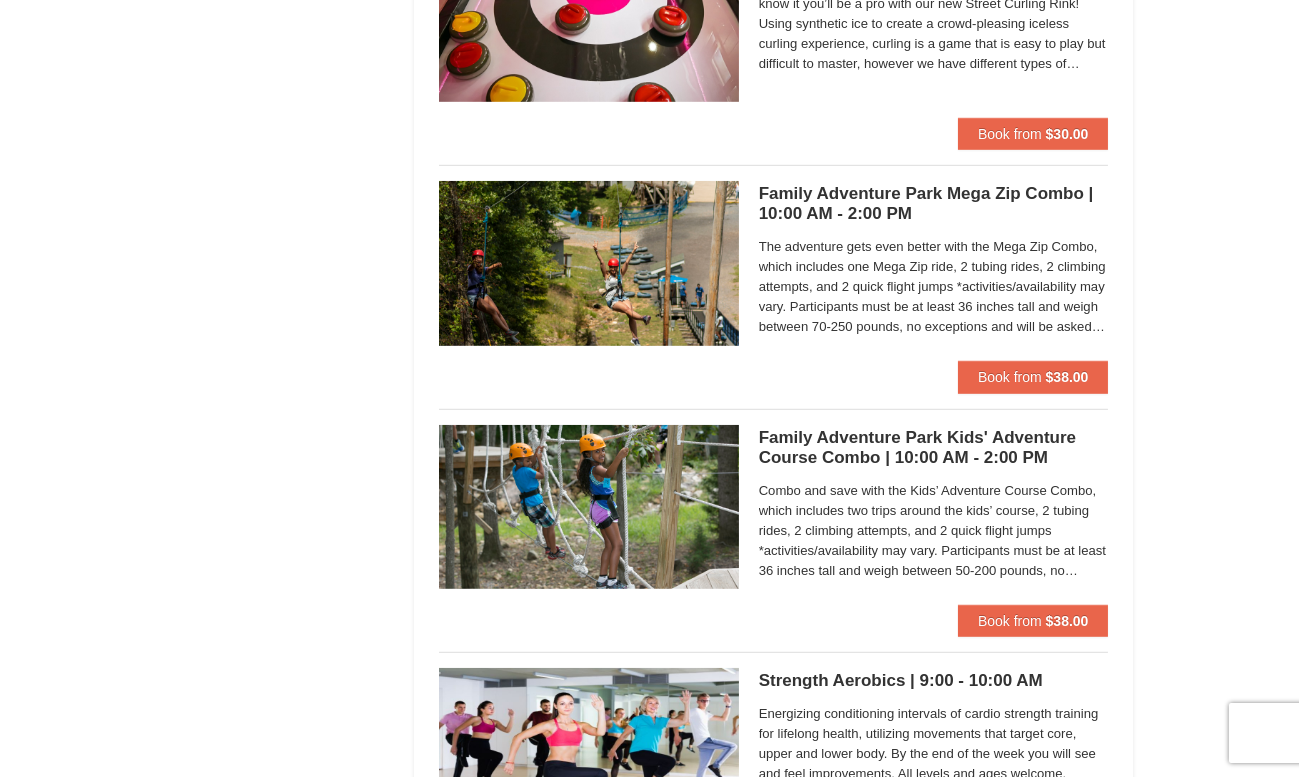 click on "The adventure gets even better with the Mega Zip Combo, which includes one Mega Zip ride, 2 tubing rides, 2 climbing attempts, and 2 quick flight jumps *activities/availability may vary. Participants must be at least 36 inches tall and weigh between 70-250 pounds, no exceptions and will be asked to weigh in to ensure they are within designated weight range. A signed waiver will be required from all participants; minors will need a parent or guardian to complete the waiver. Children 10 and younger need an adult to participate. Closed toed shoes are required." at bounding box center [934, 287] 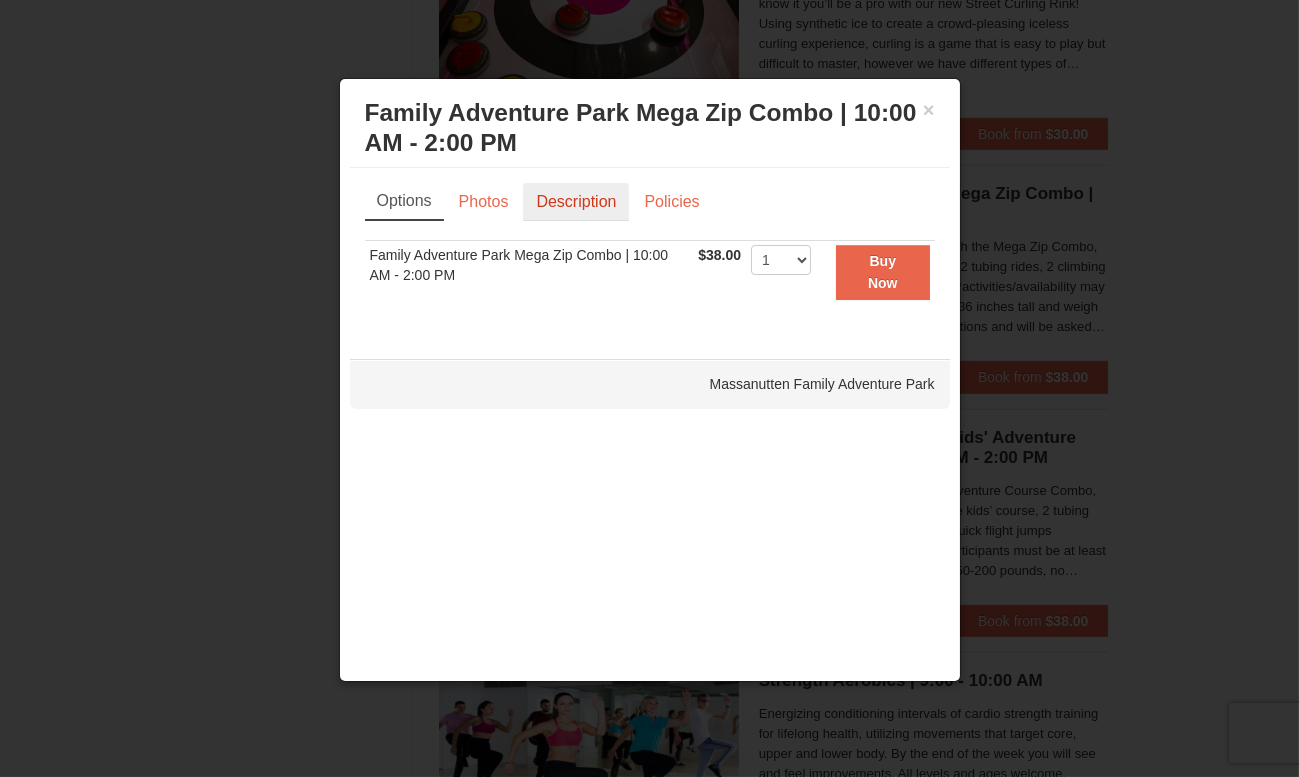 click on "Description" at bounding box center [576, 202] 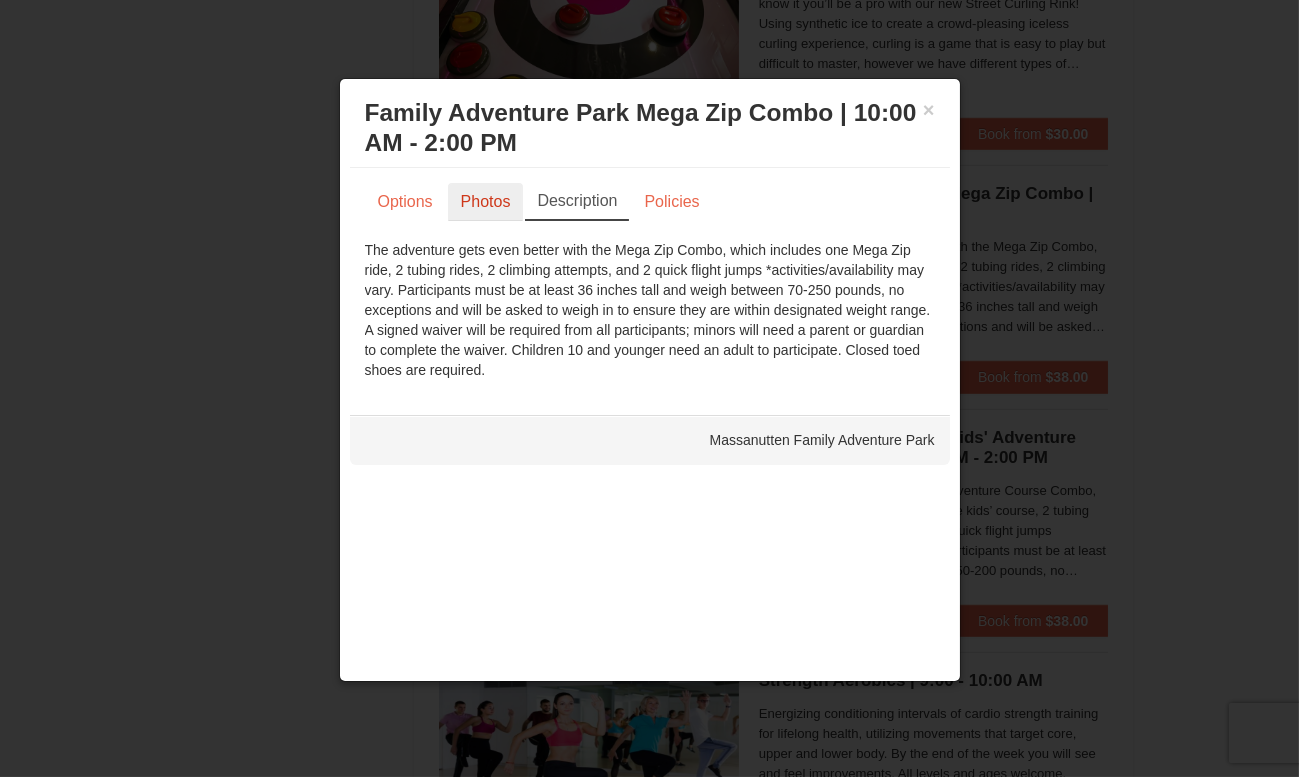 click on "Photos" at bounding box center (486, 202) 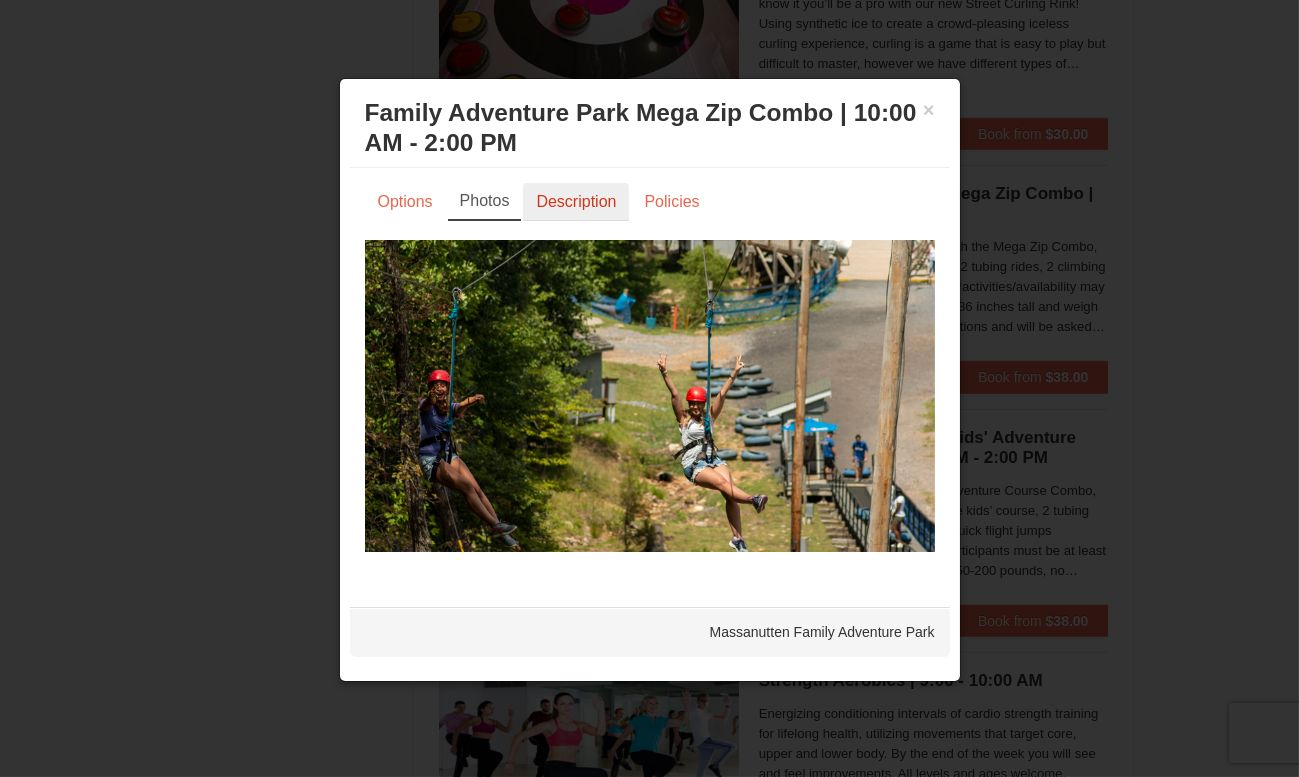 click on "Description" at bounding box center (576, 202) 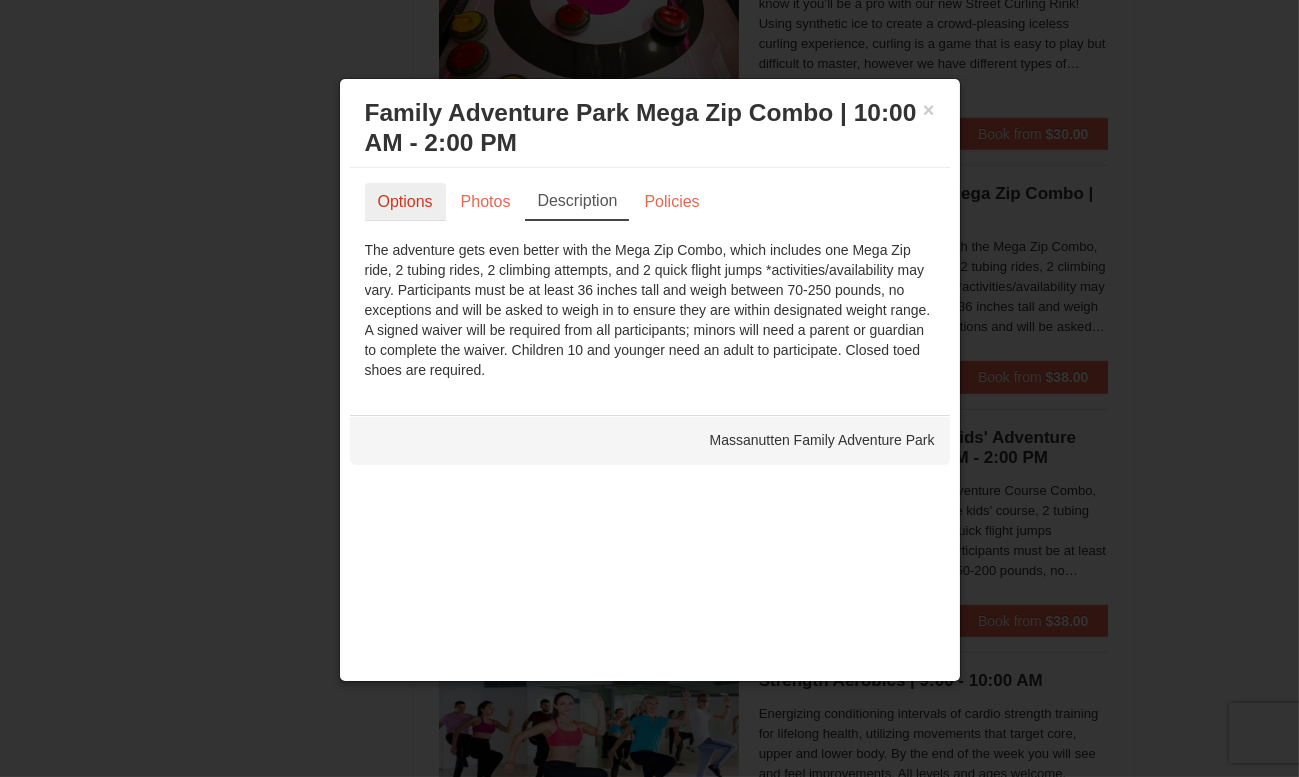 click on "Options" at bounding box center [405, 202] 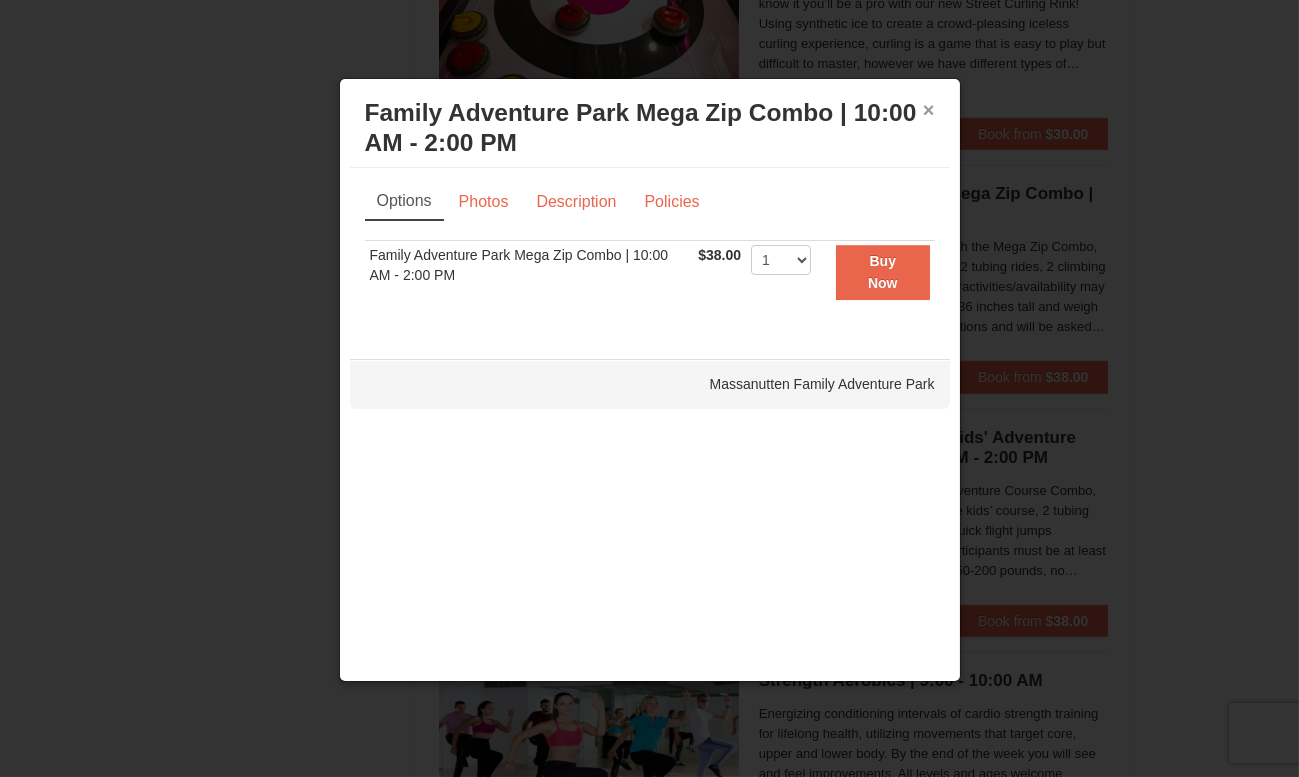 click on "×" at bounding box center [929, 110] 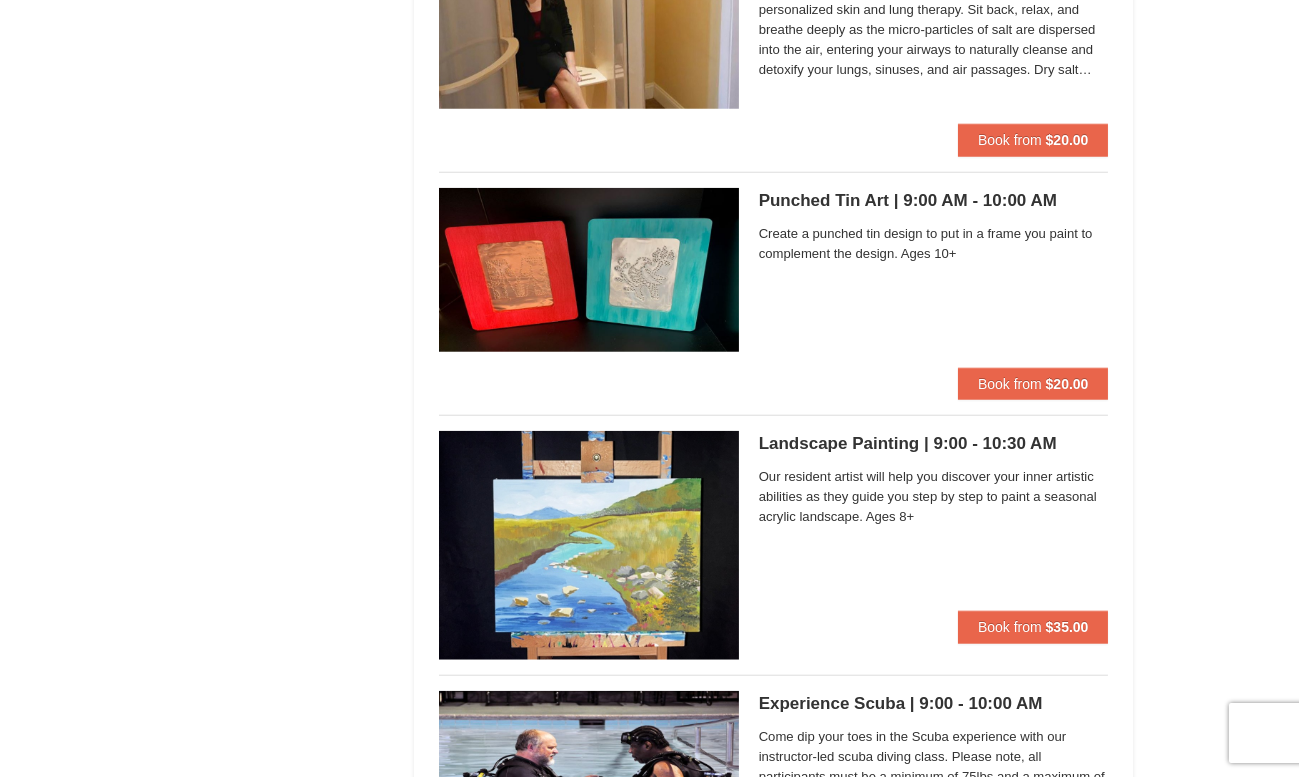 scroll, scrollTop: 4700, scrollLeft: 0, axis: vertical 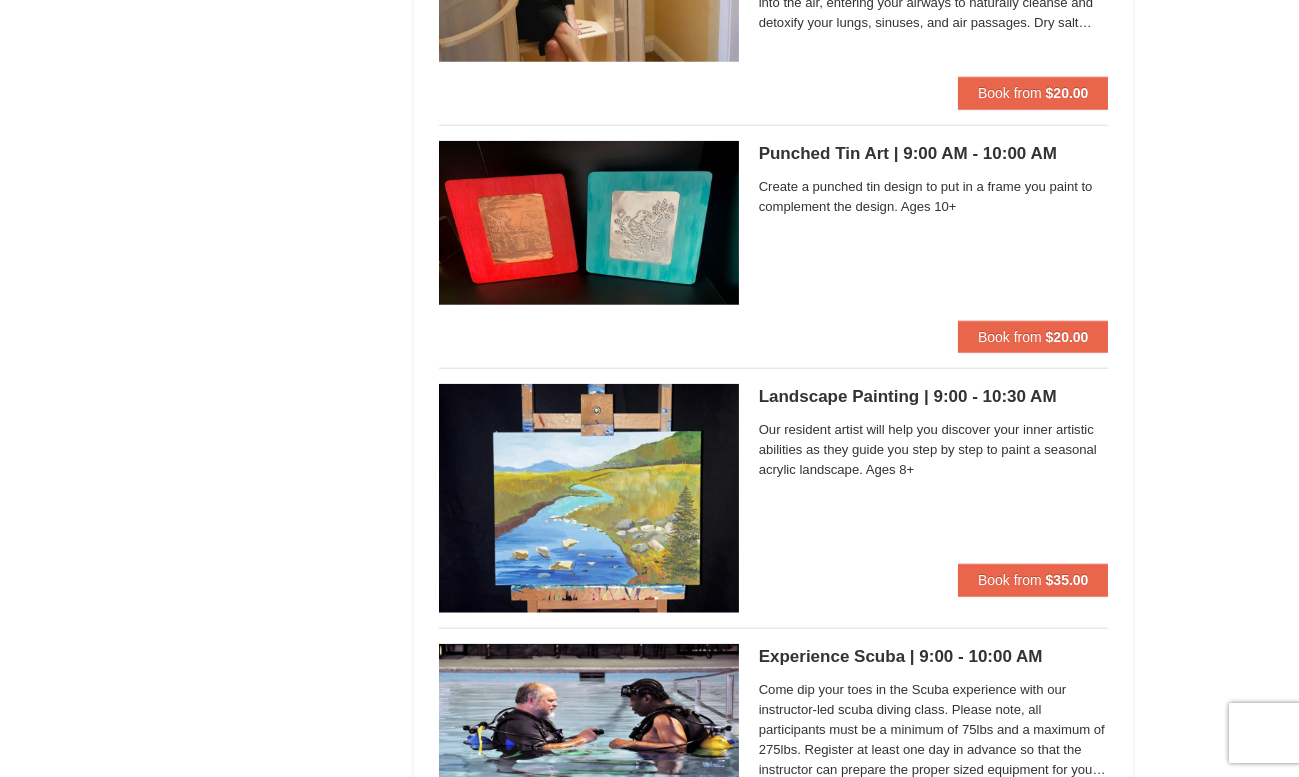 click on "Punched Tin Art | 9:00 AM - 10:00 AM [CITY] Classes and Workshops" at bounding box center (934, 154) 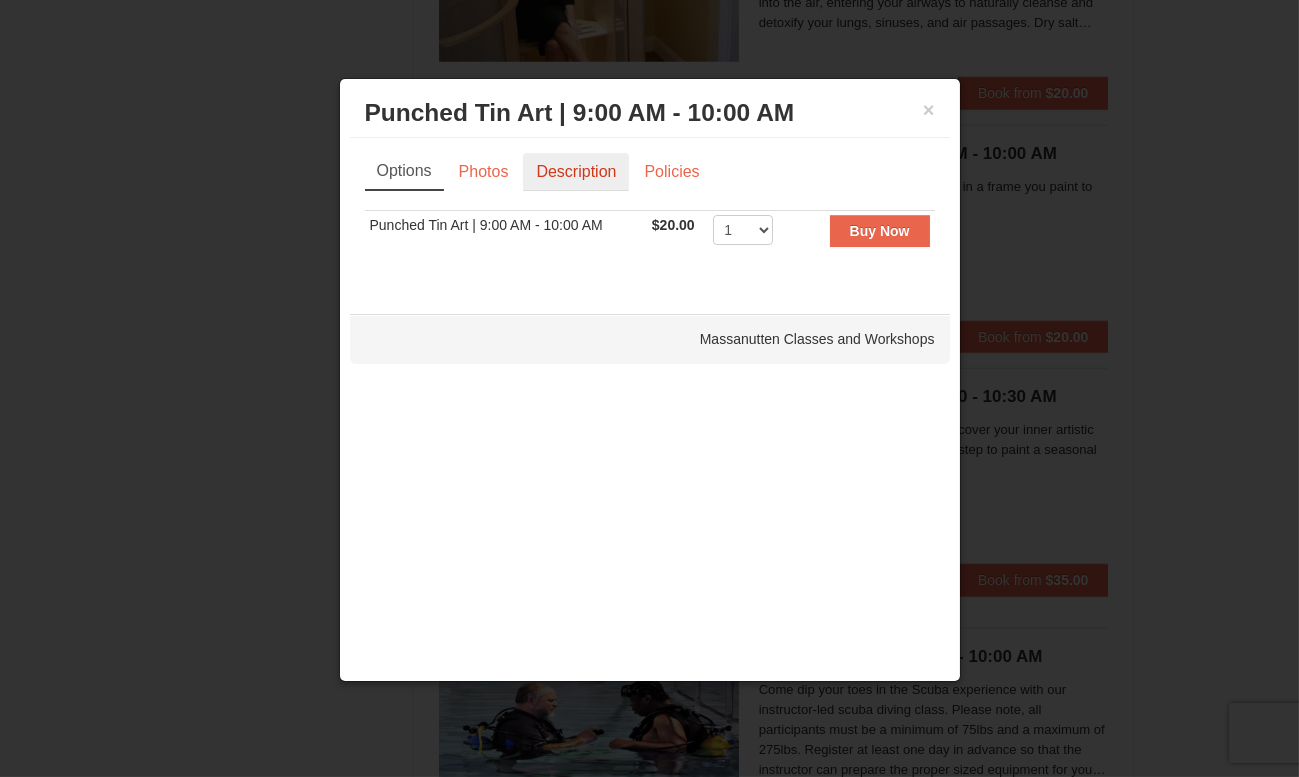 click on "Description" at bounding box center [576, 172] 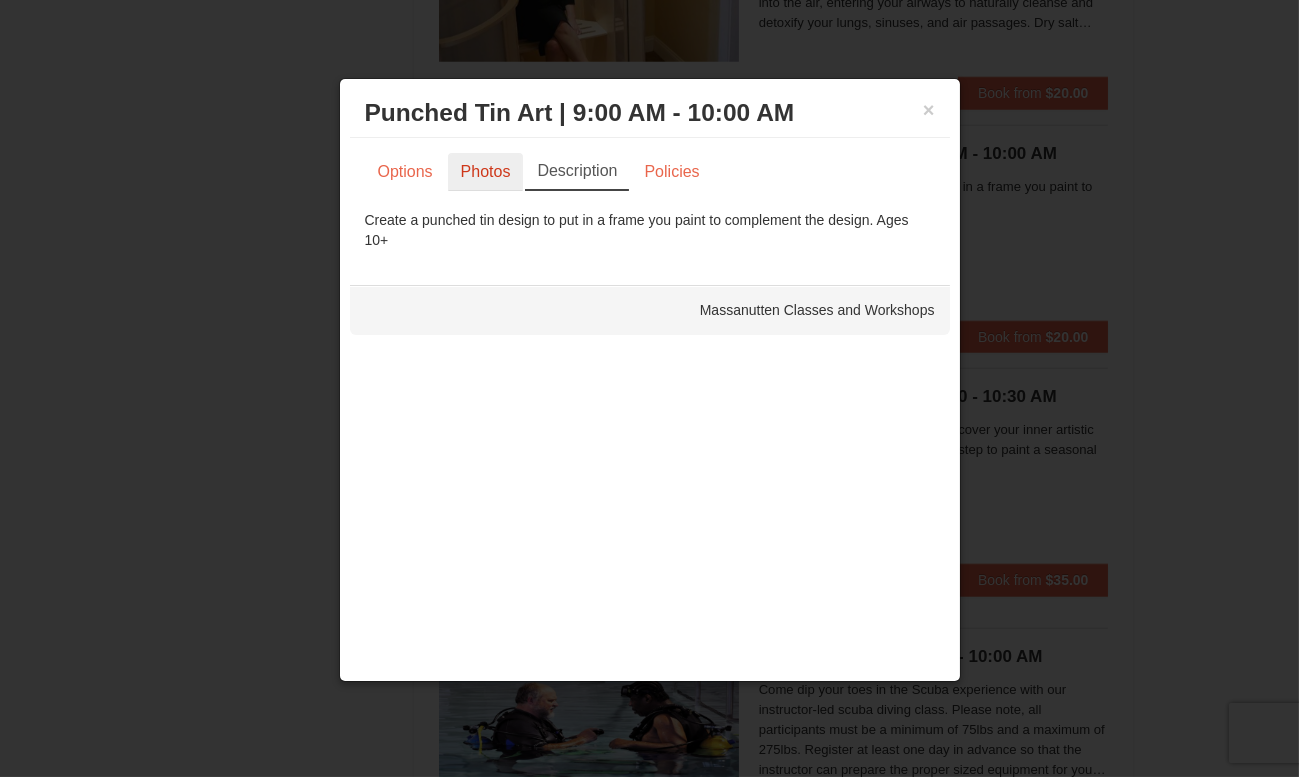 click on "Photos" at bounding box center [486, 172] 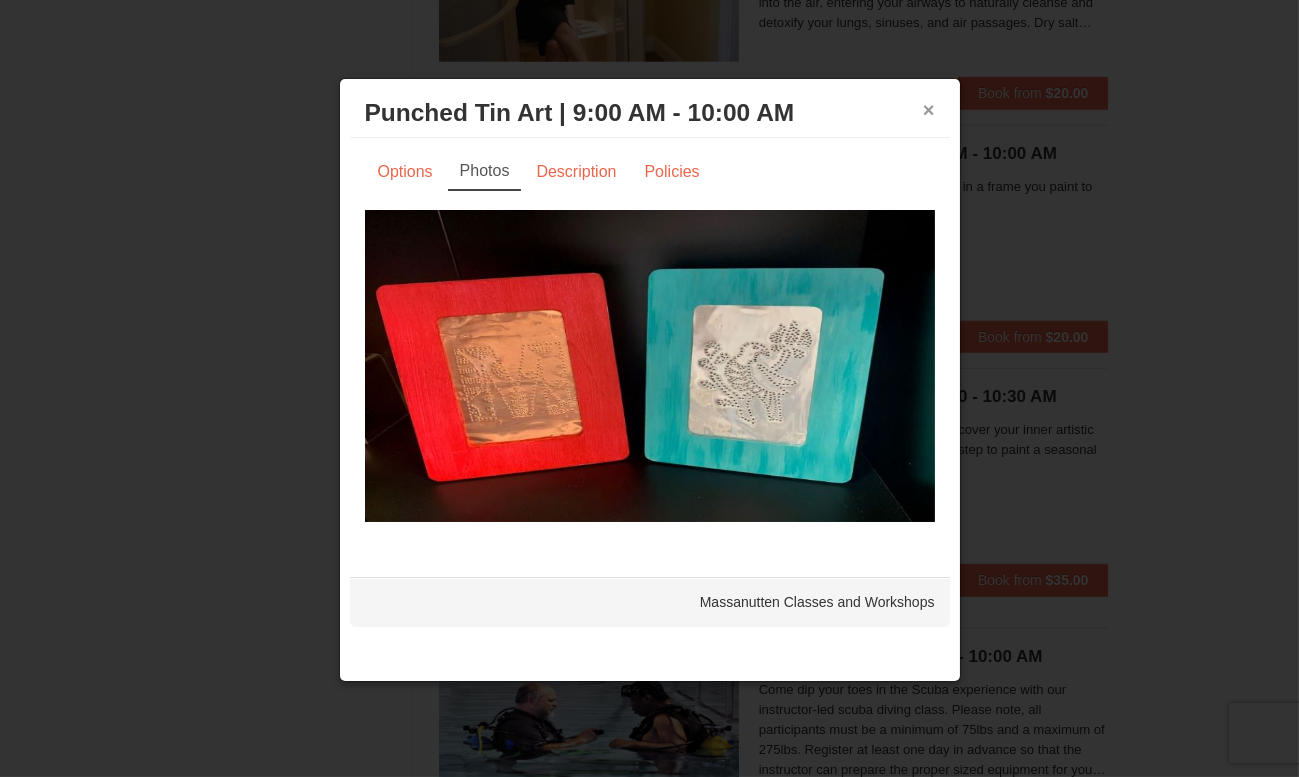 click on "×" at bounding box center (929, 110) 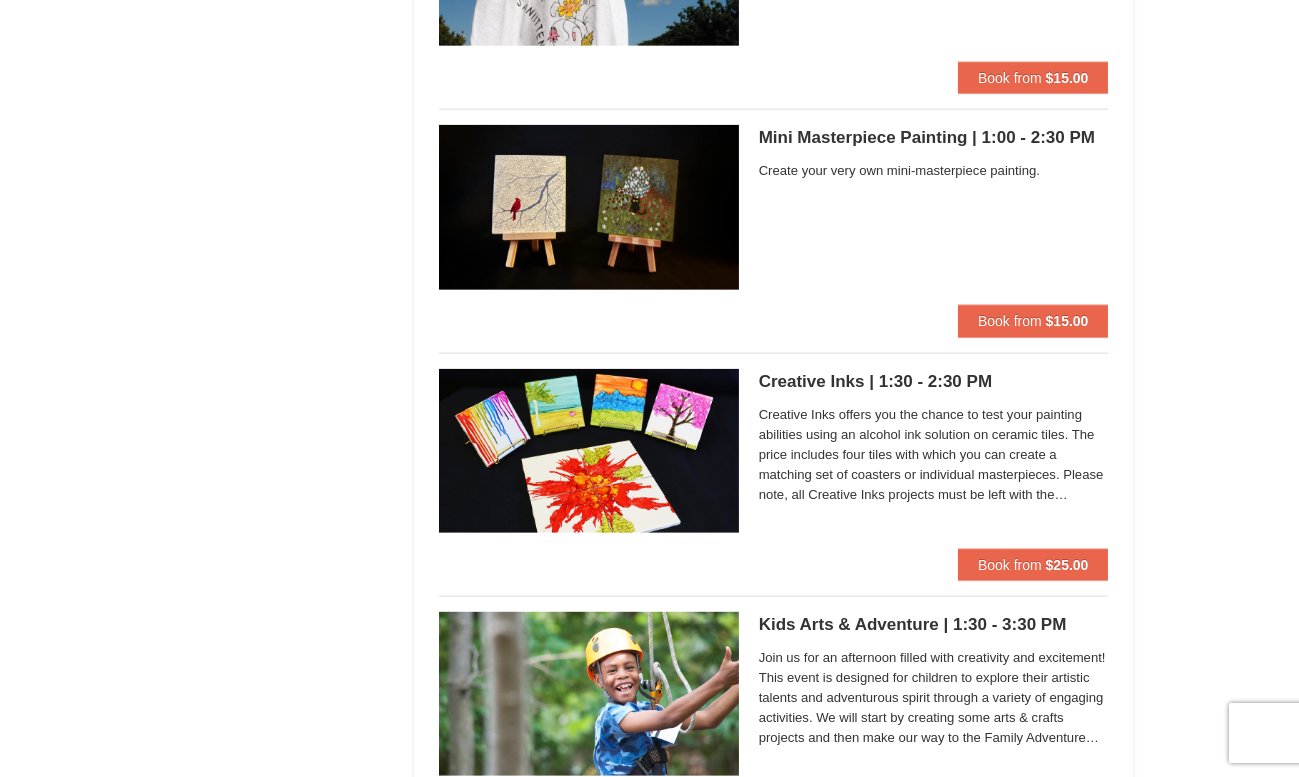 scroll, scrollTop: 6199, scrollLeft: 0, axis: vertical 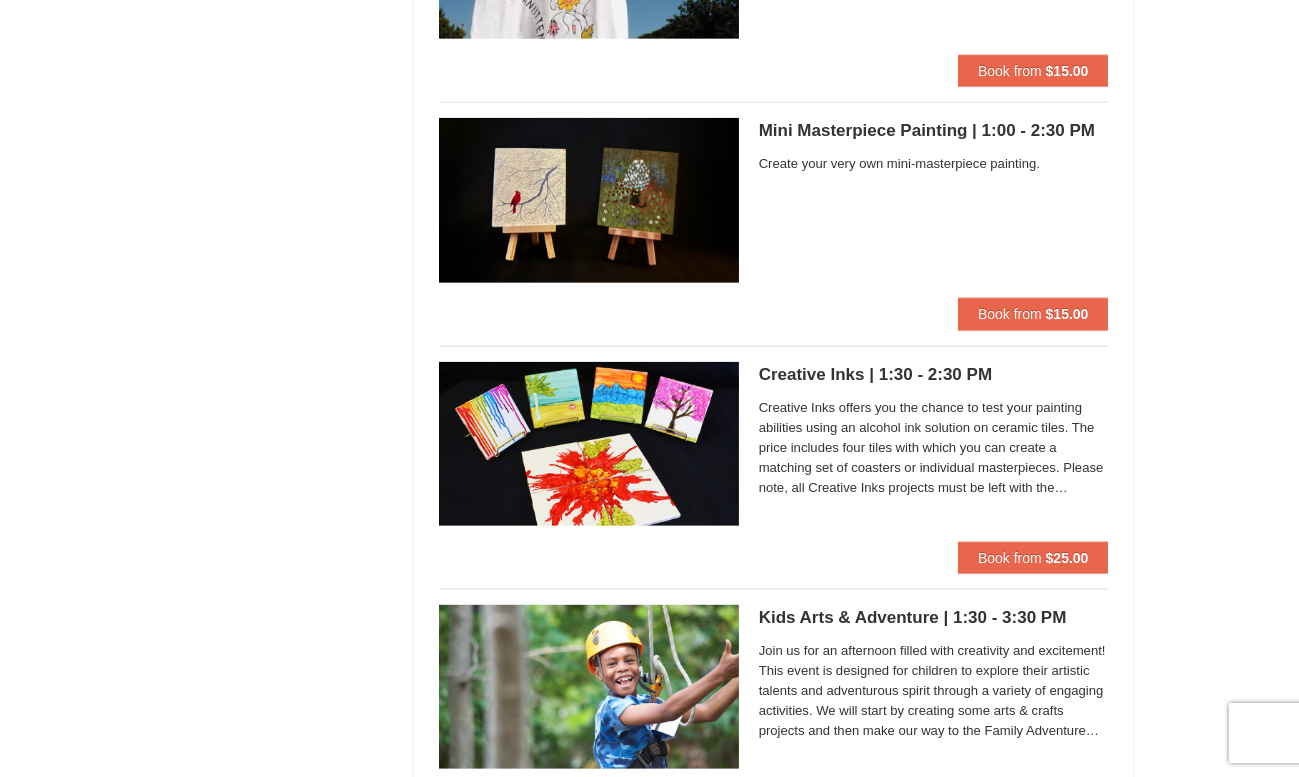 click on "Mini Masterpiece Painting | 1:00 - 2:30 PM  Massanutten Classes and Workshops" at bounding box center (934, 131) 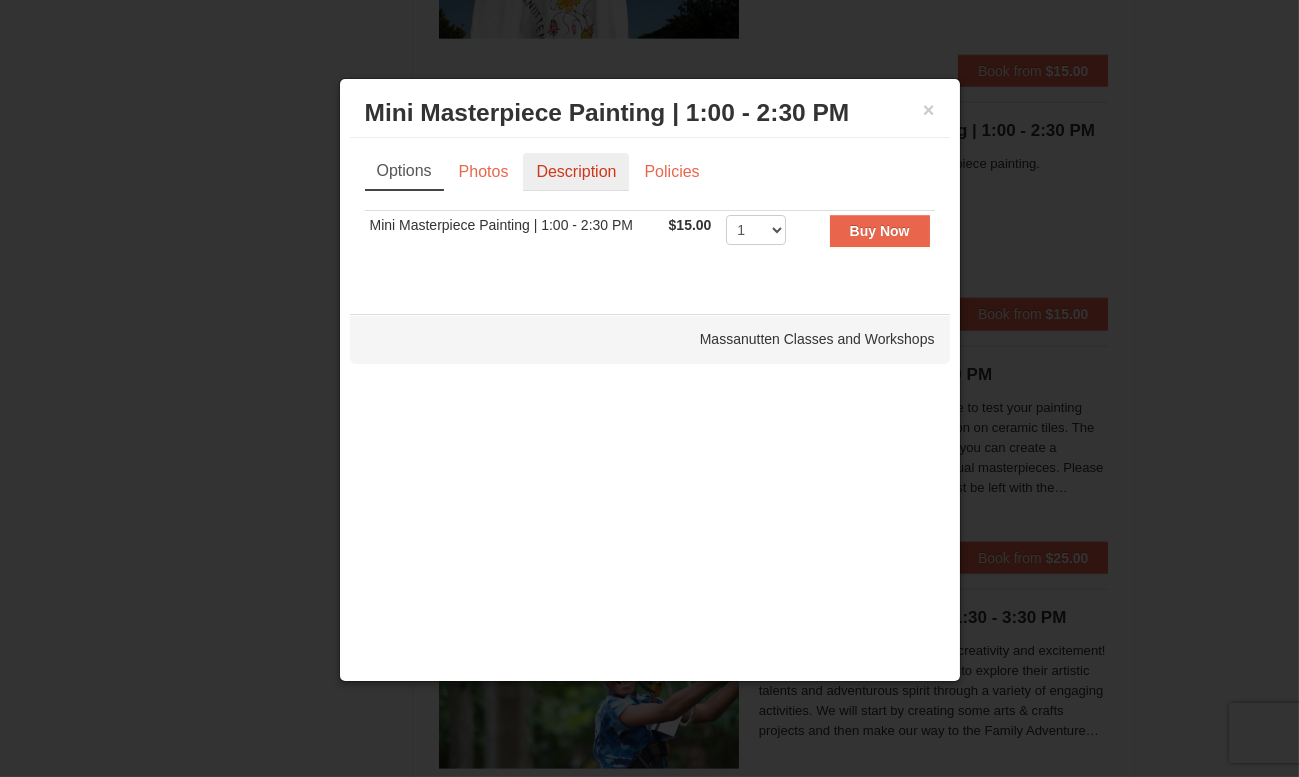 click on "Description" at bounding box center (576, 172) 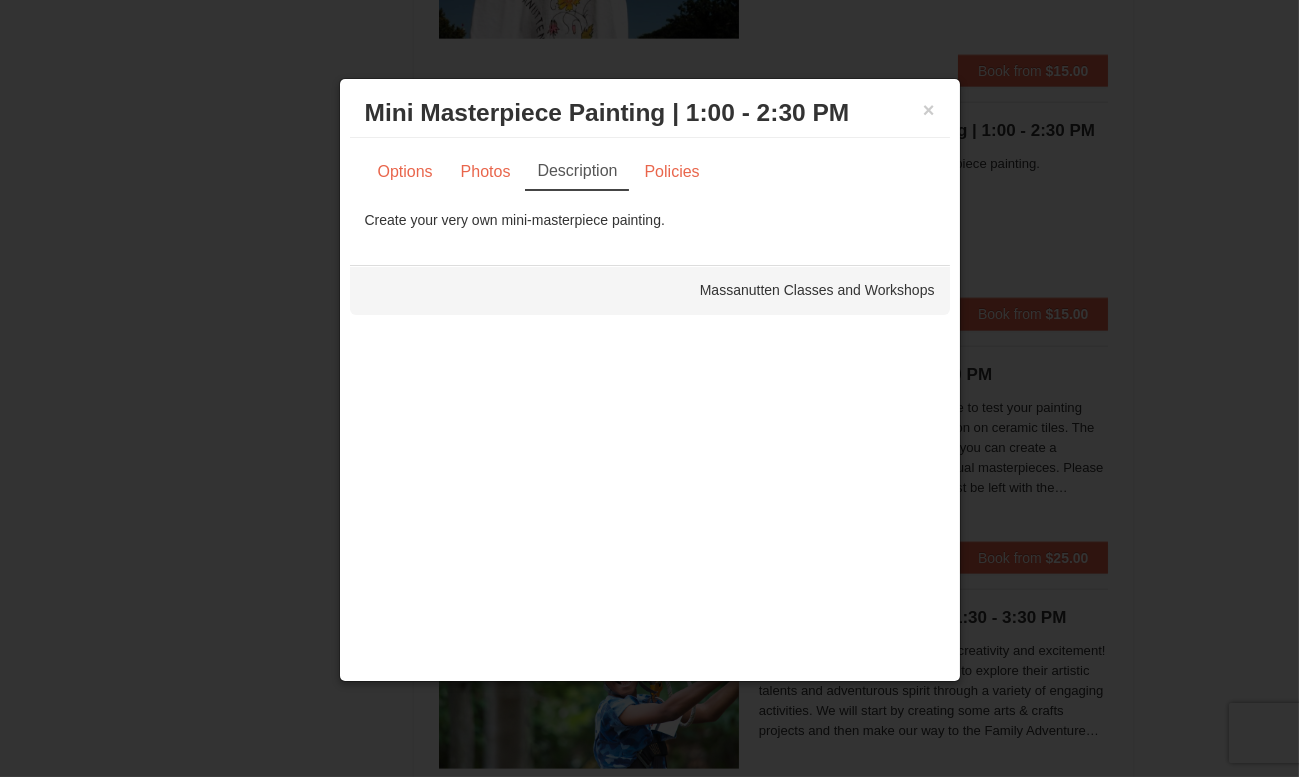 click on "Description" at bounding box center (577, 172) 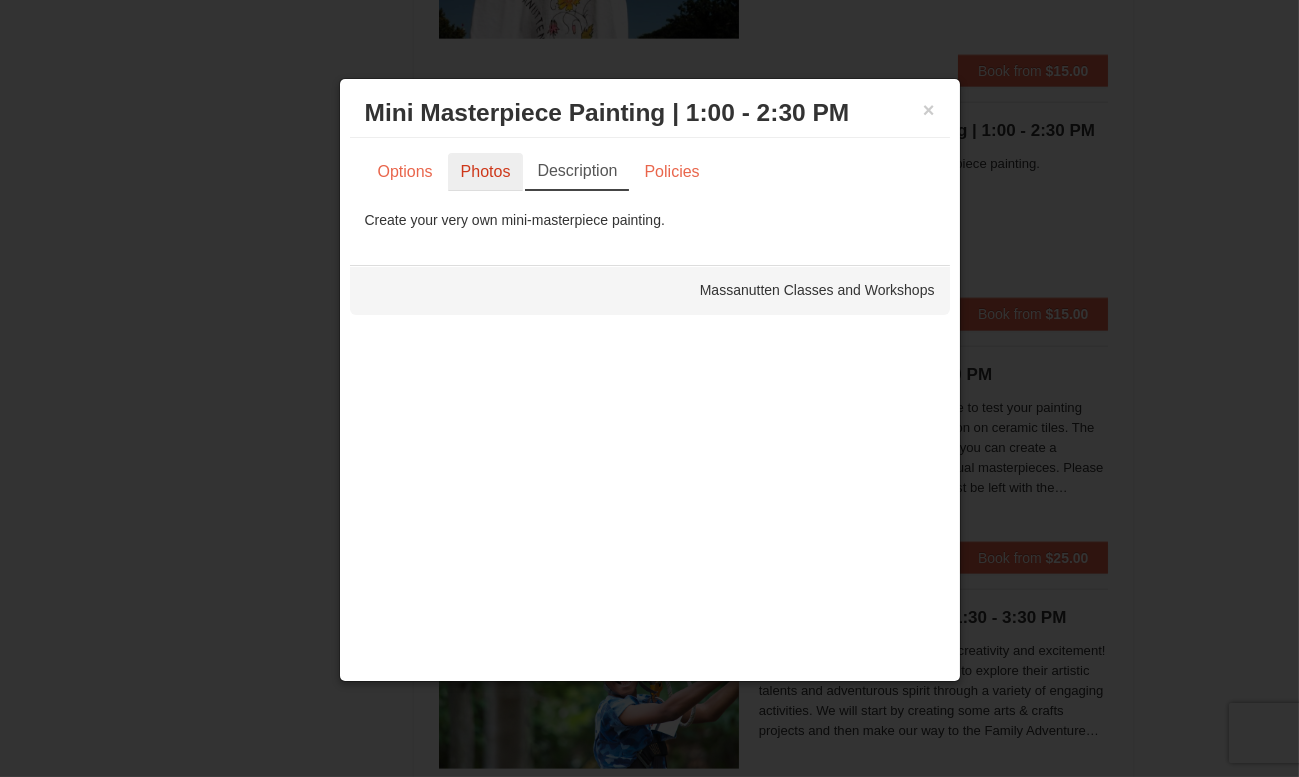 click on "Photos" at bounding box center (486, 172) 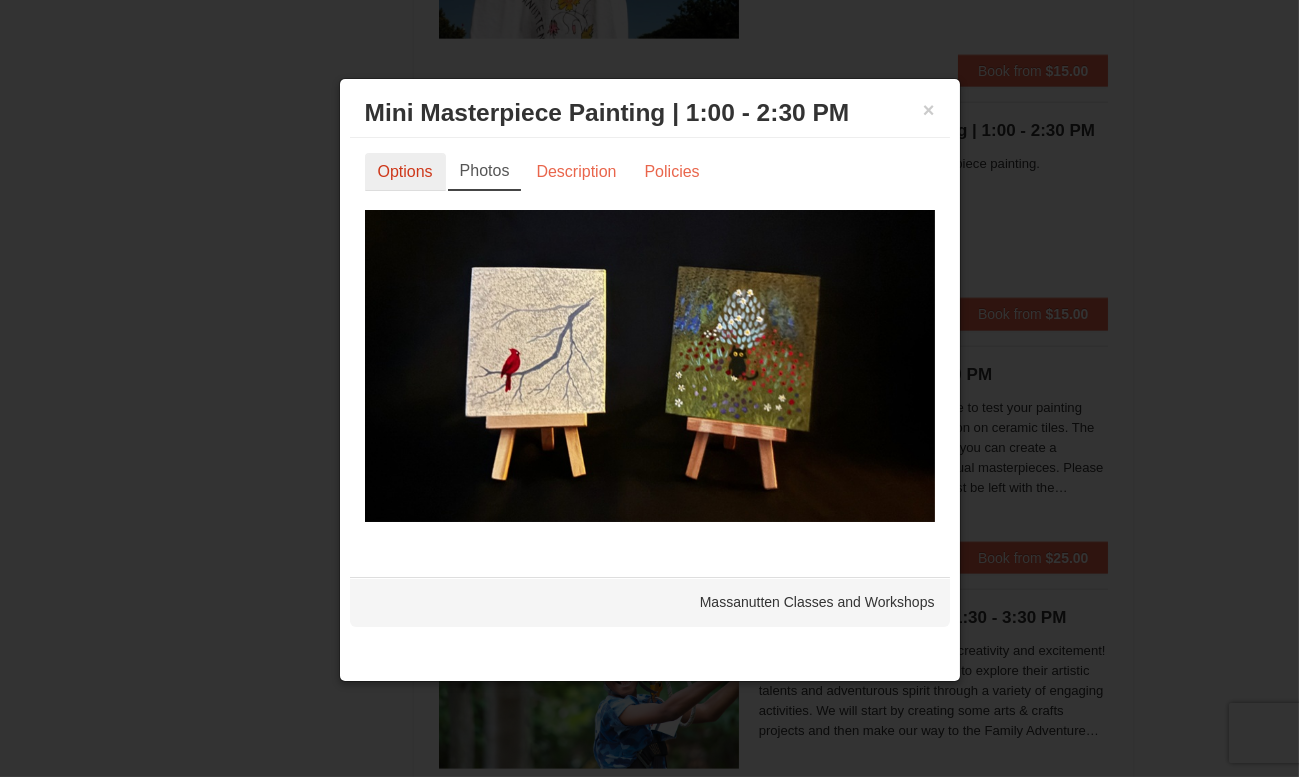 click on "Options" at bounding box center (405, 172) 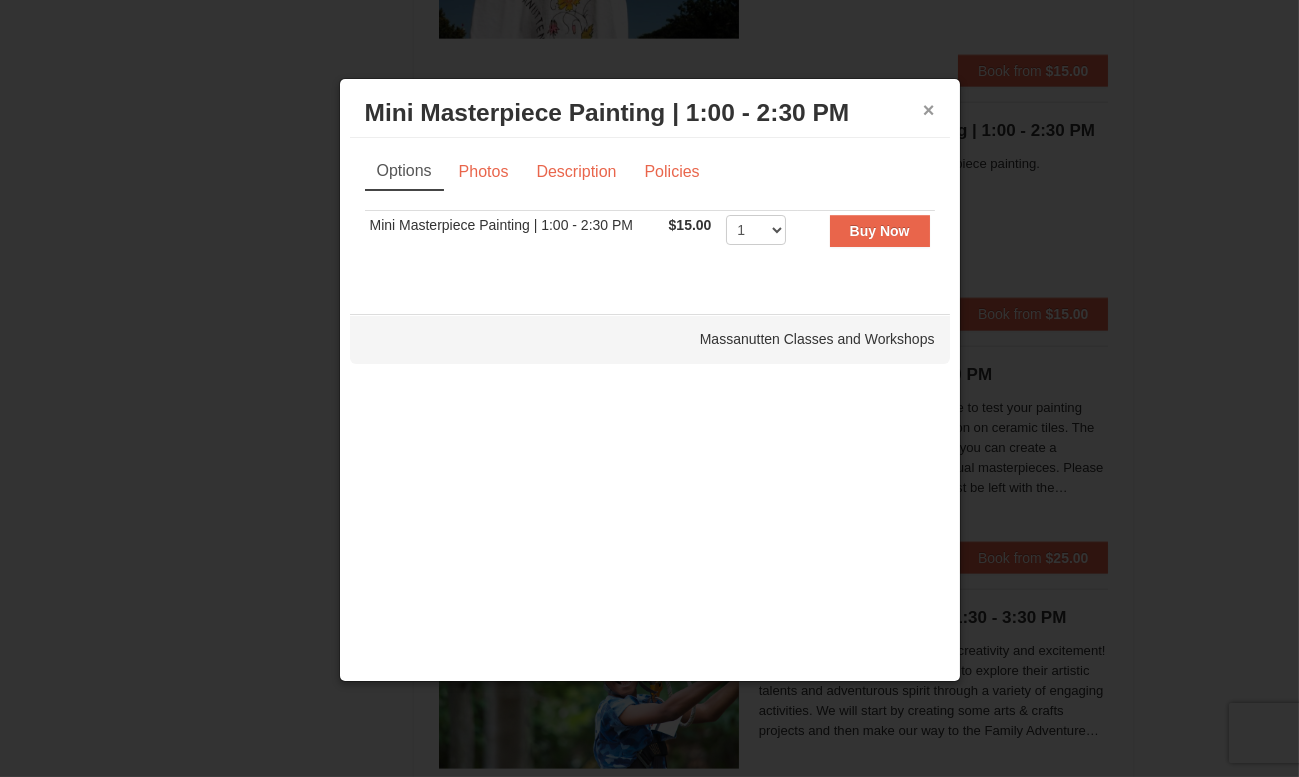 click on "×" at bounding box center [929, 110] 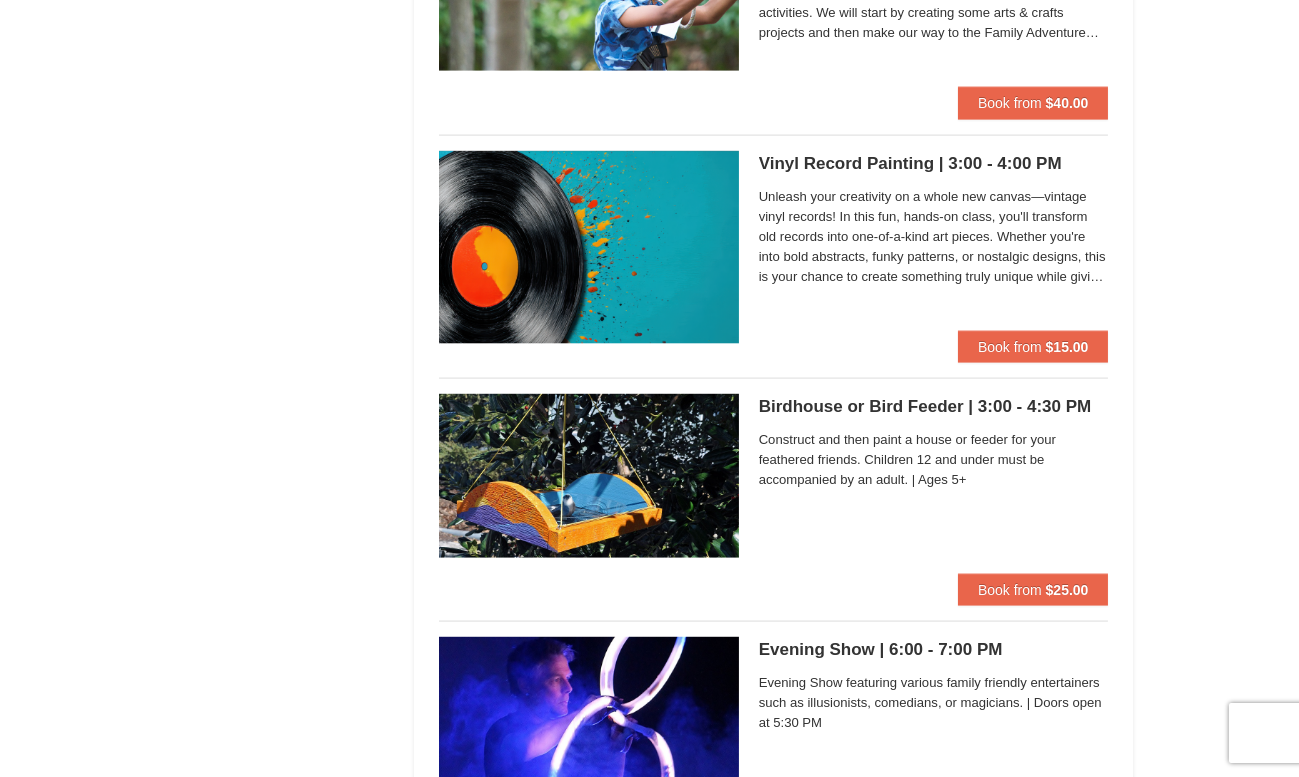 scroll, scrollTop: 6899, scrollLeft: 0, axis: vertical 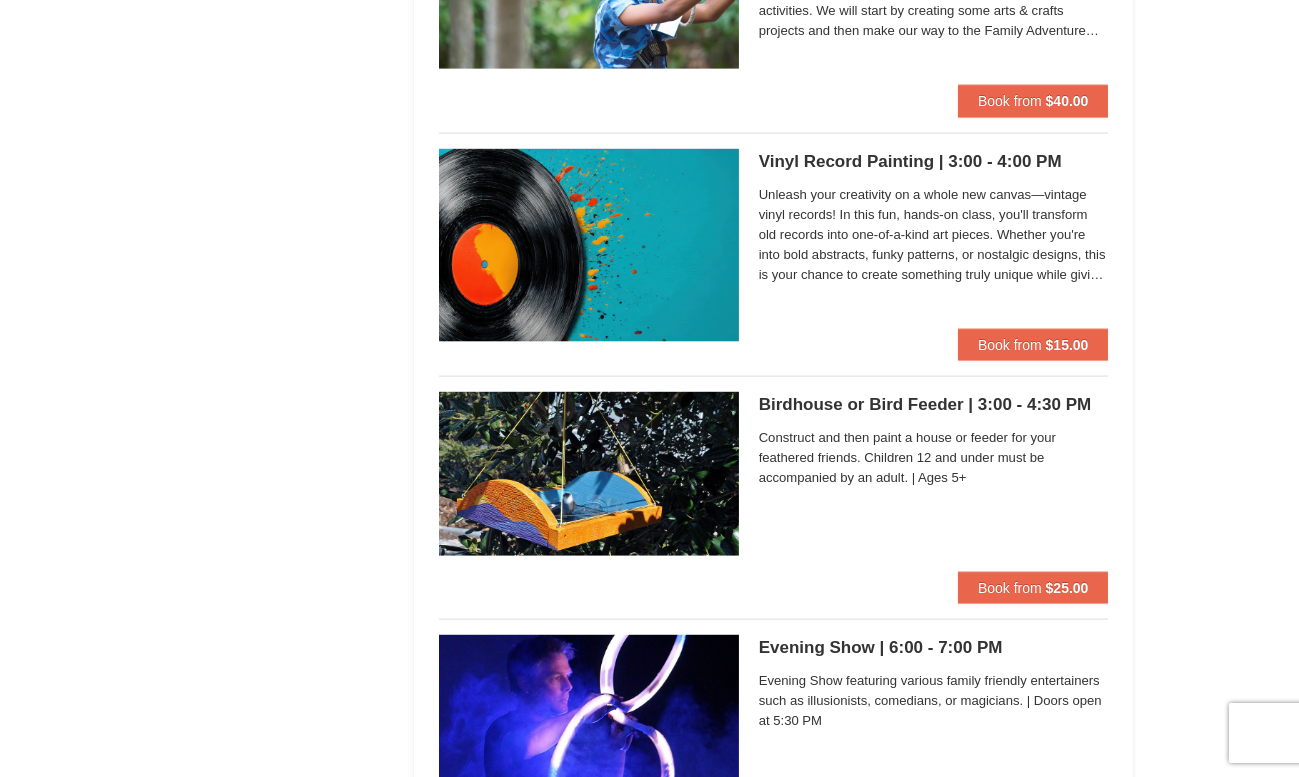 click on "Unleash your creativity on a whole new canvas—vintage vinyl records! In this fun, hands-on class, you'll transform old records into one-of-a-kind art pieces. Whether you're into bold abstracts, funky patterns, or nostalgic designs, this is your chance to create something truly unique while giving new life to old music. 7 inch $15 | 12 inch $20" at bounding box center [934, 235] 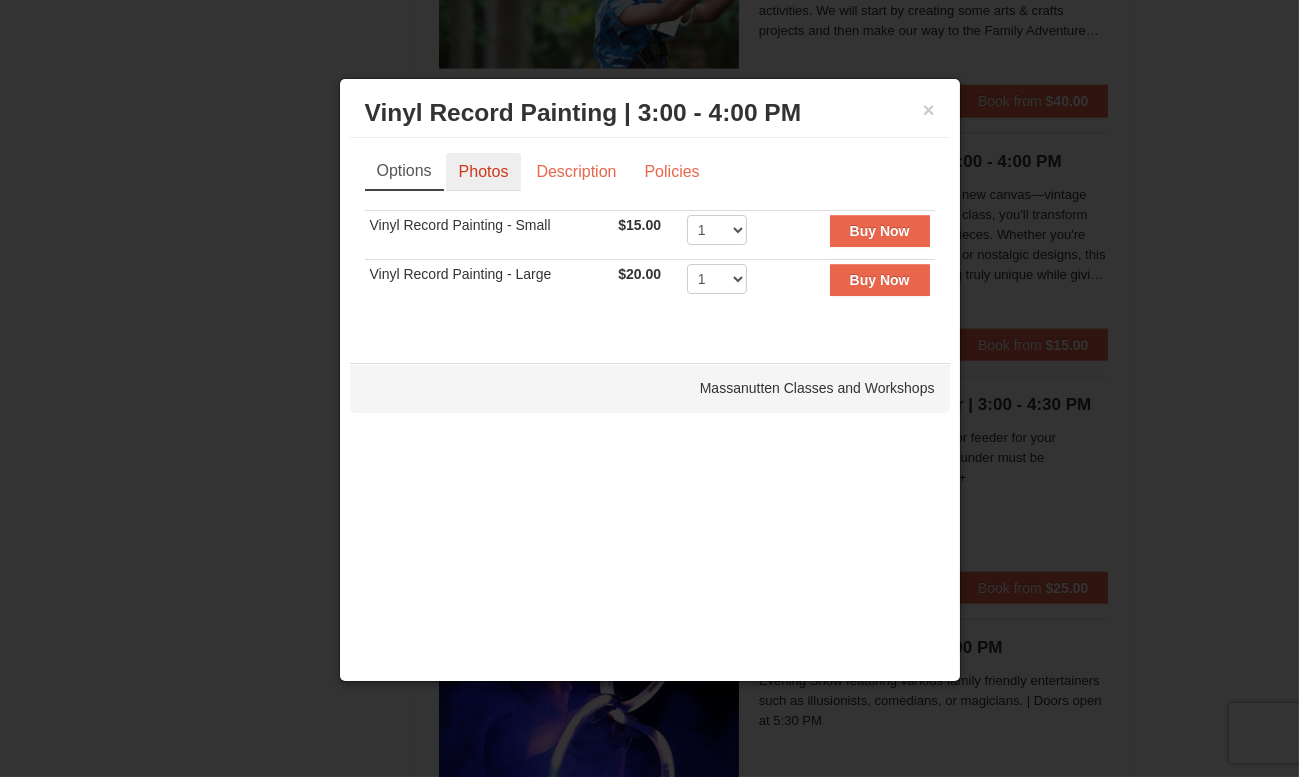 click on "Photos" at bounding box center [484, 172] 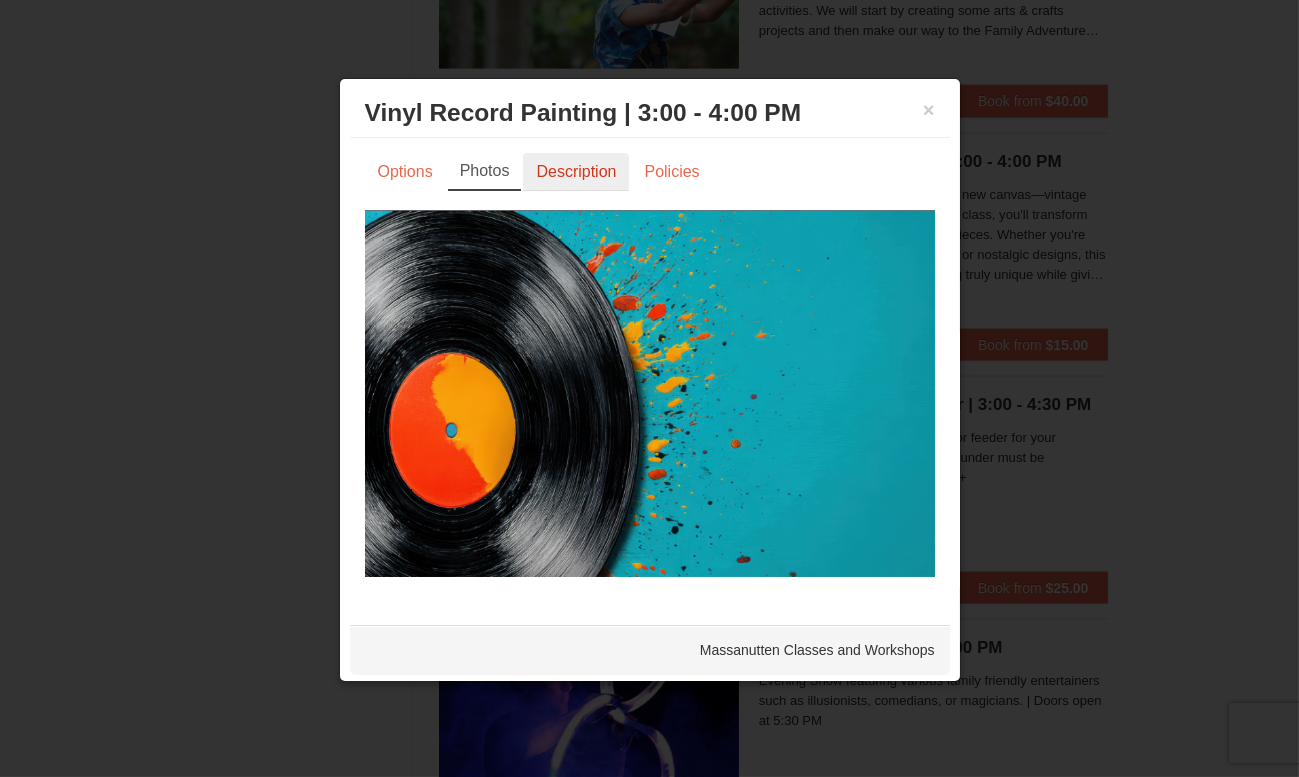 click on "Description" at bounding box center [576, 172] 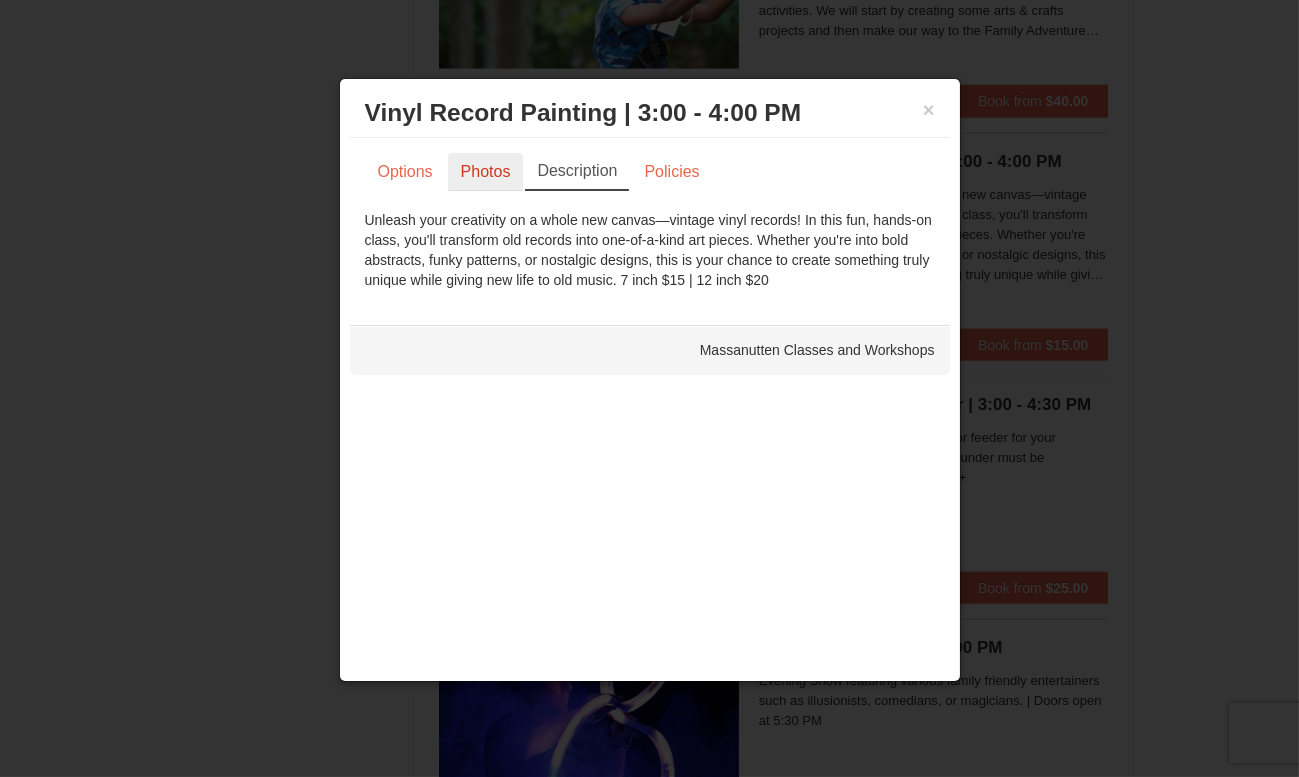 click on "Photos" at bounding box center (486, 172) 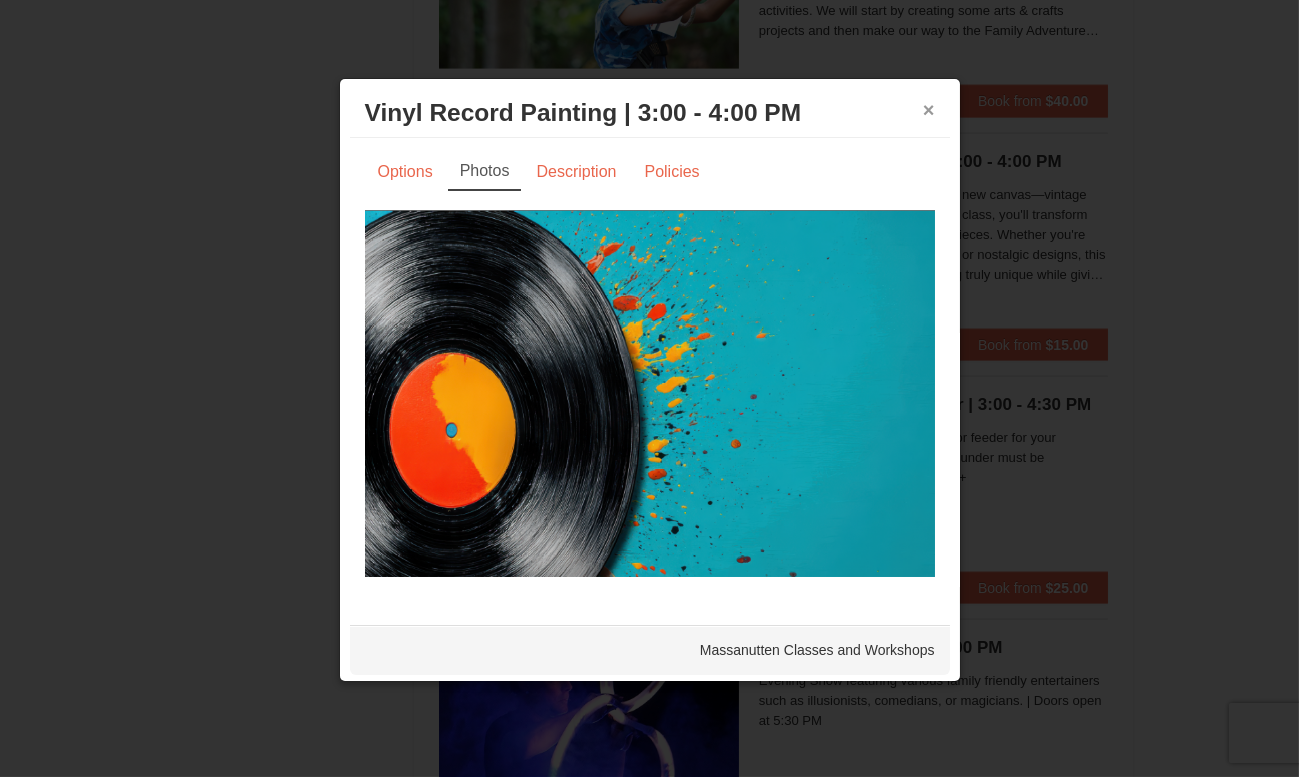 click on "×" at bounding box center (929, 110) 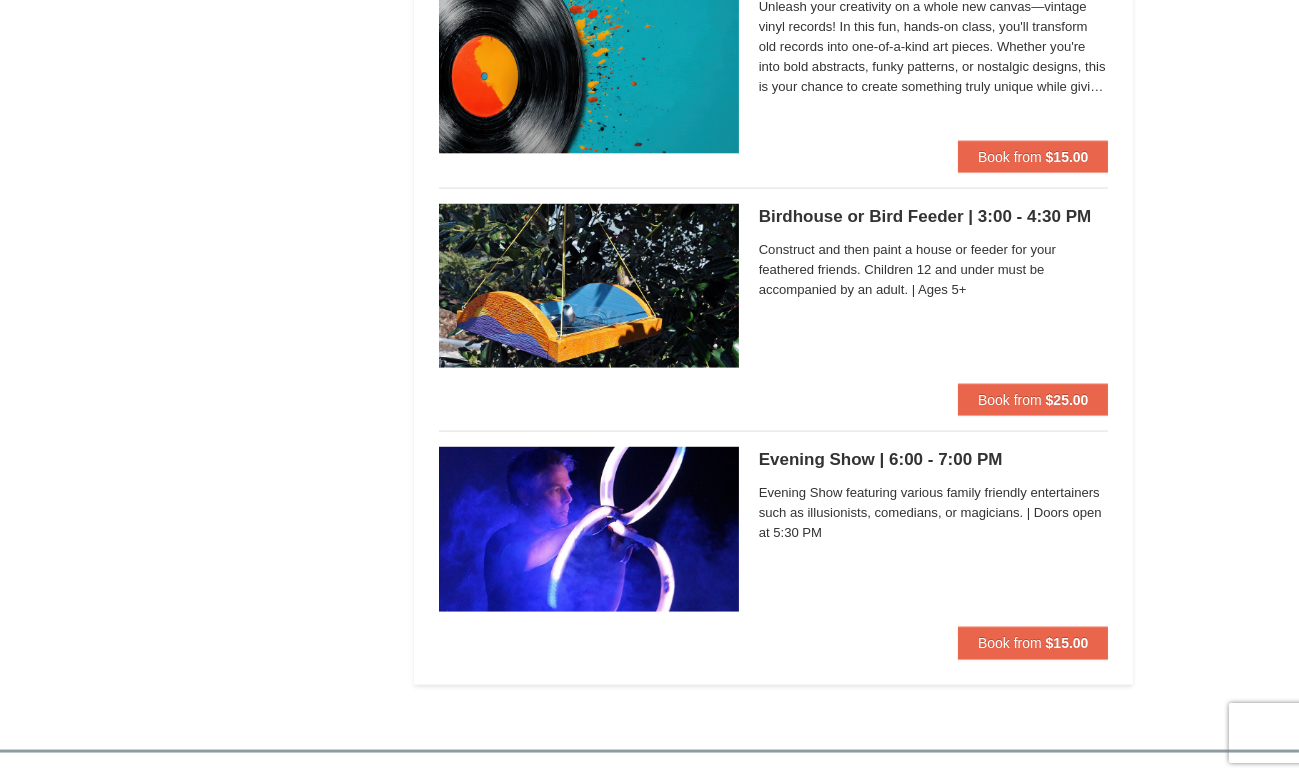 scroll, scrollTop: 7099, scrollLeft: 0, axis: vertical 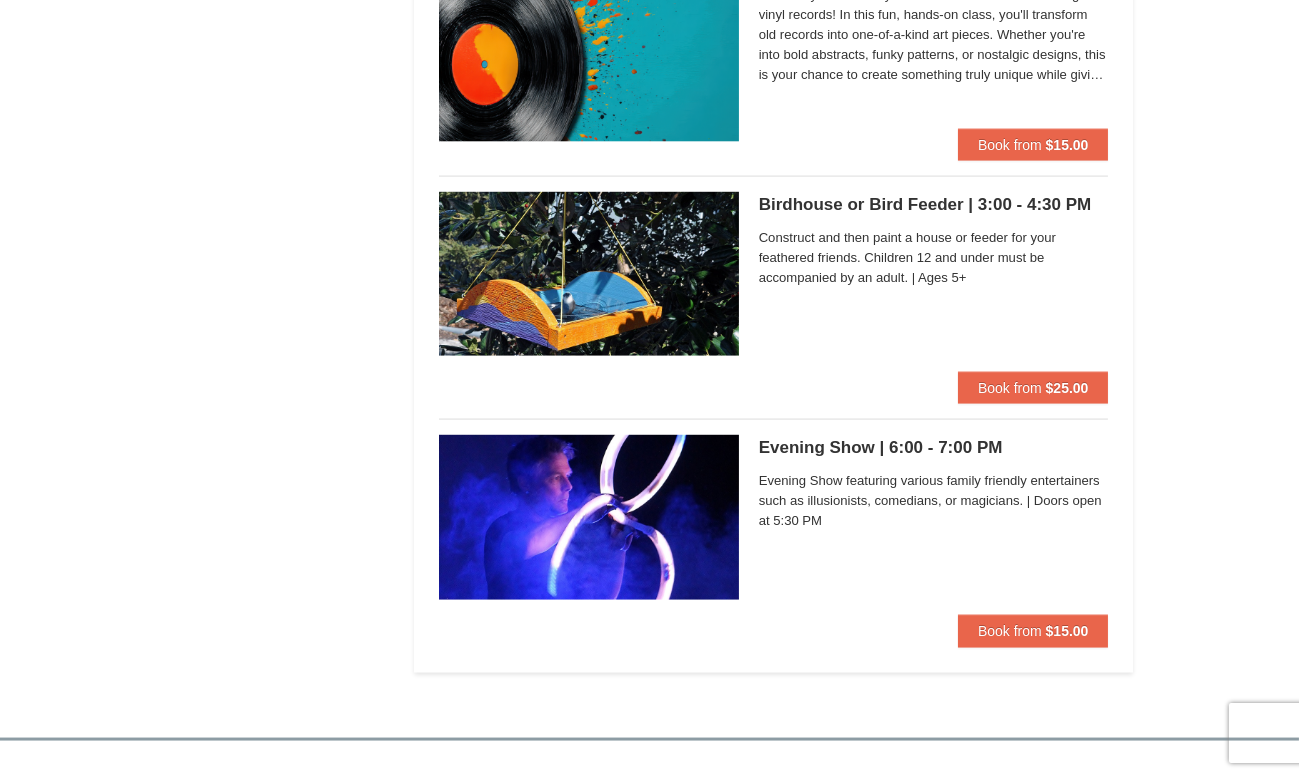 click on "Evening Show | 6:00 - 7:00 PM  Massanutten Classes and Workshops" at bounding box center (934, 448) 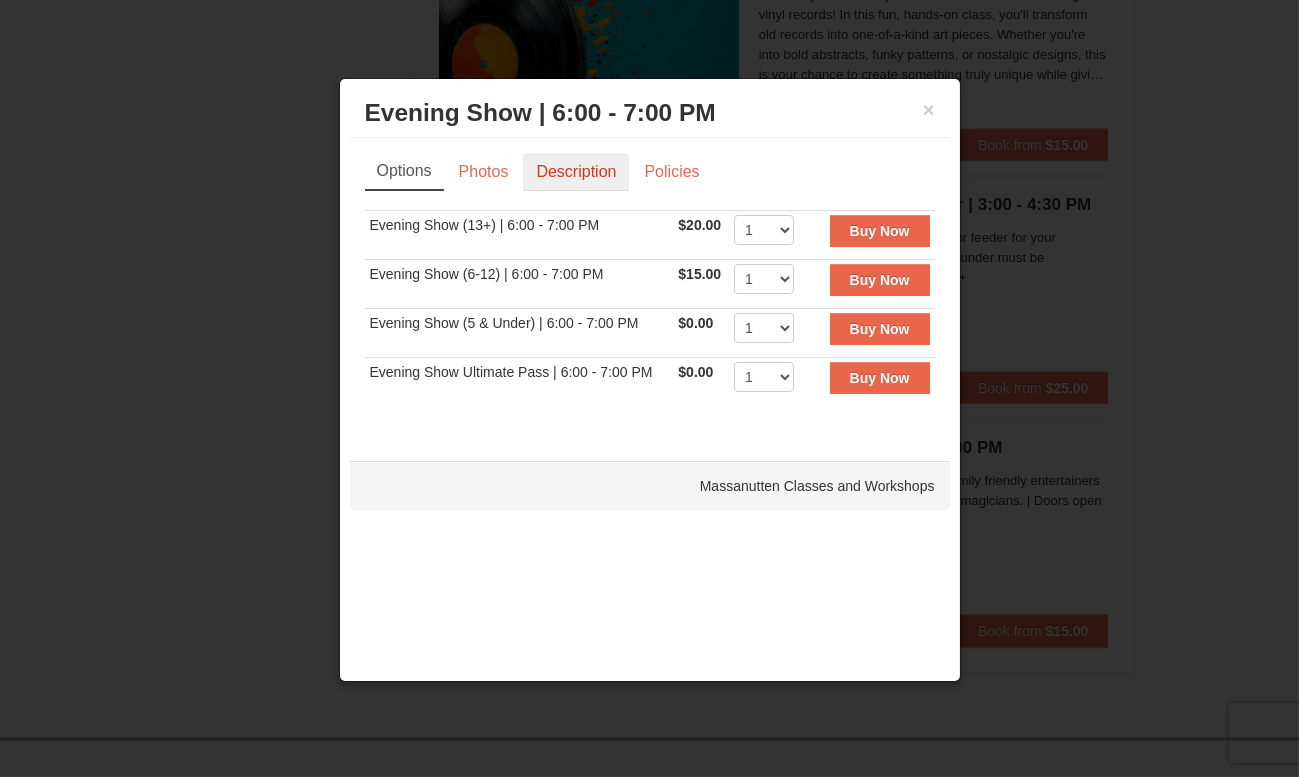 click on "Description" at bounding box center [576, 172] 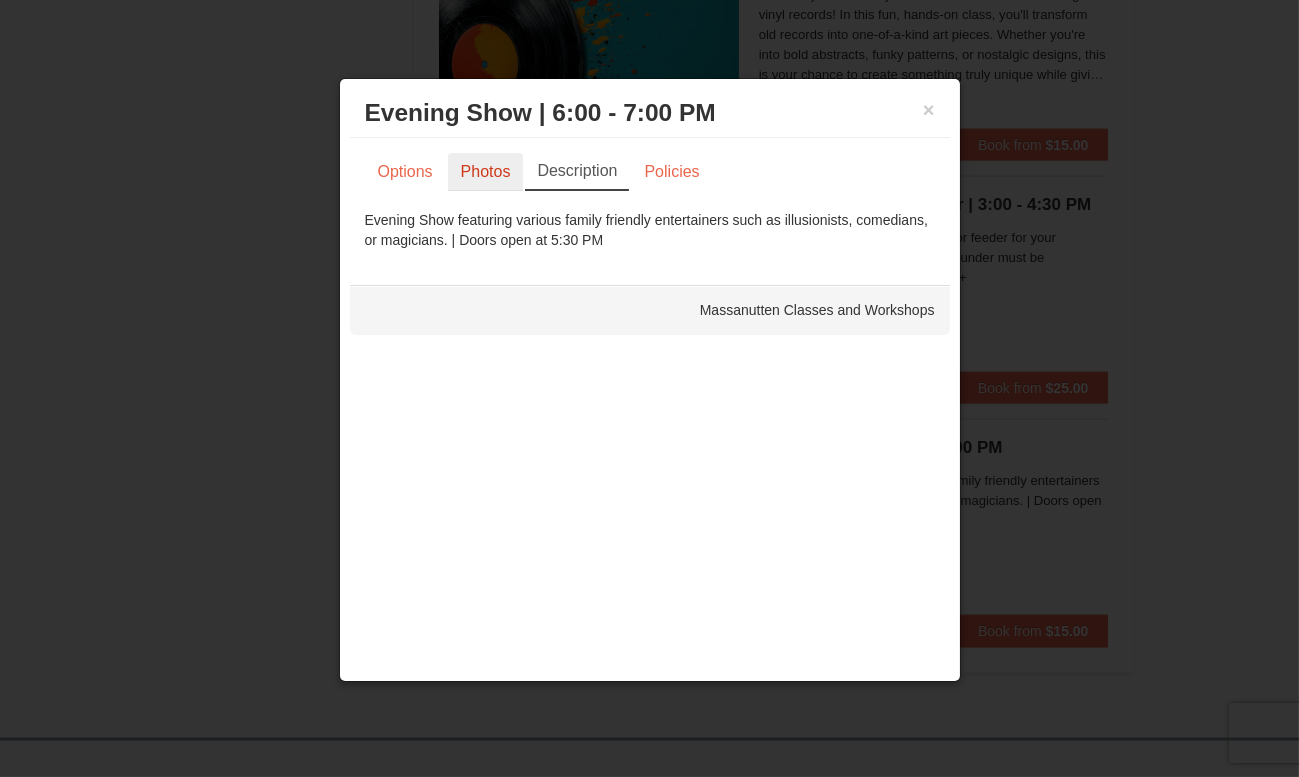 click on "Photos" at bounding box center [486, 172] 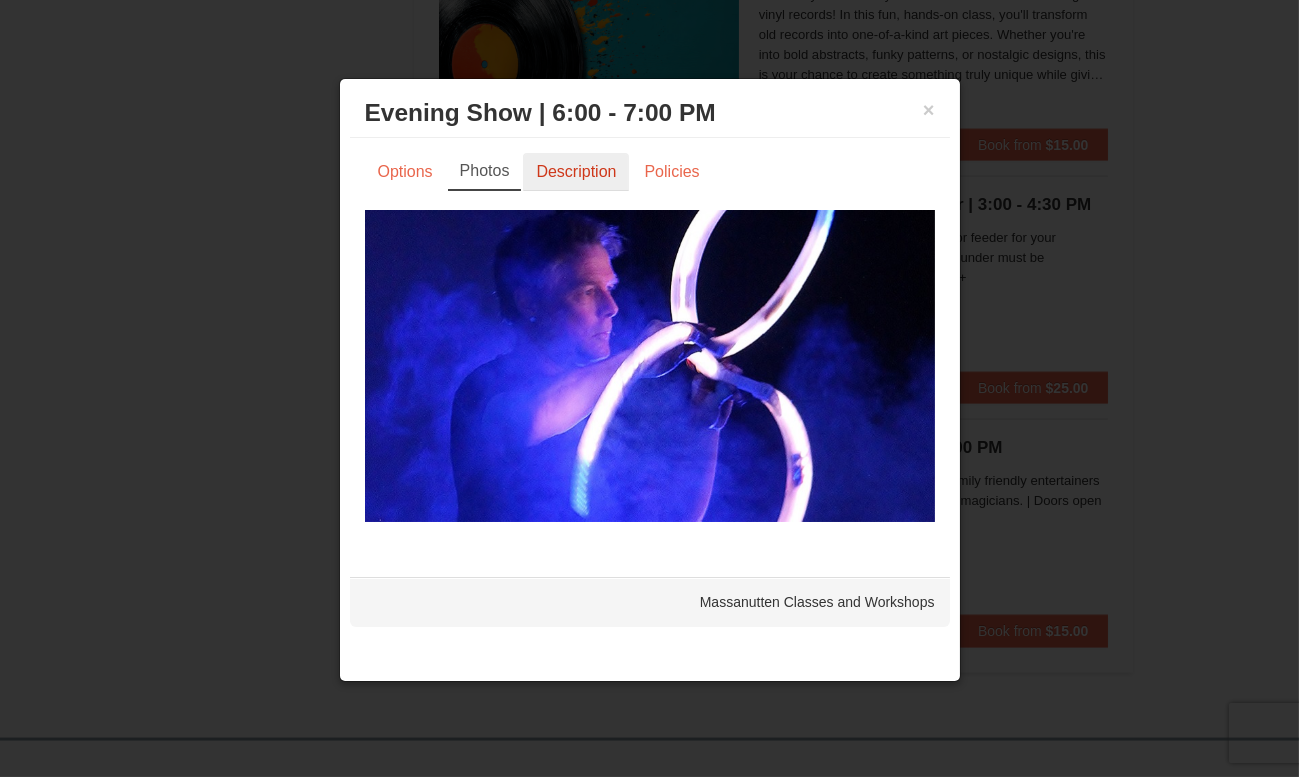 click on "Description" at bounding box center [576, 172] 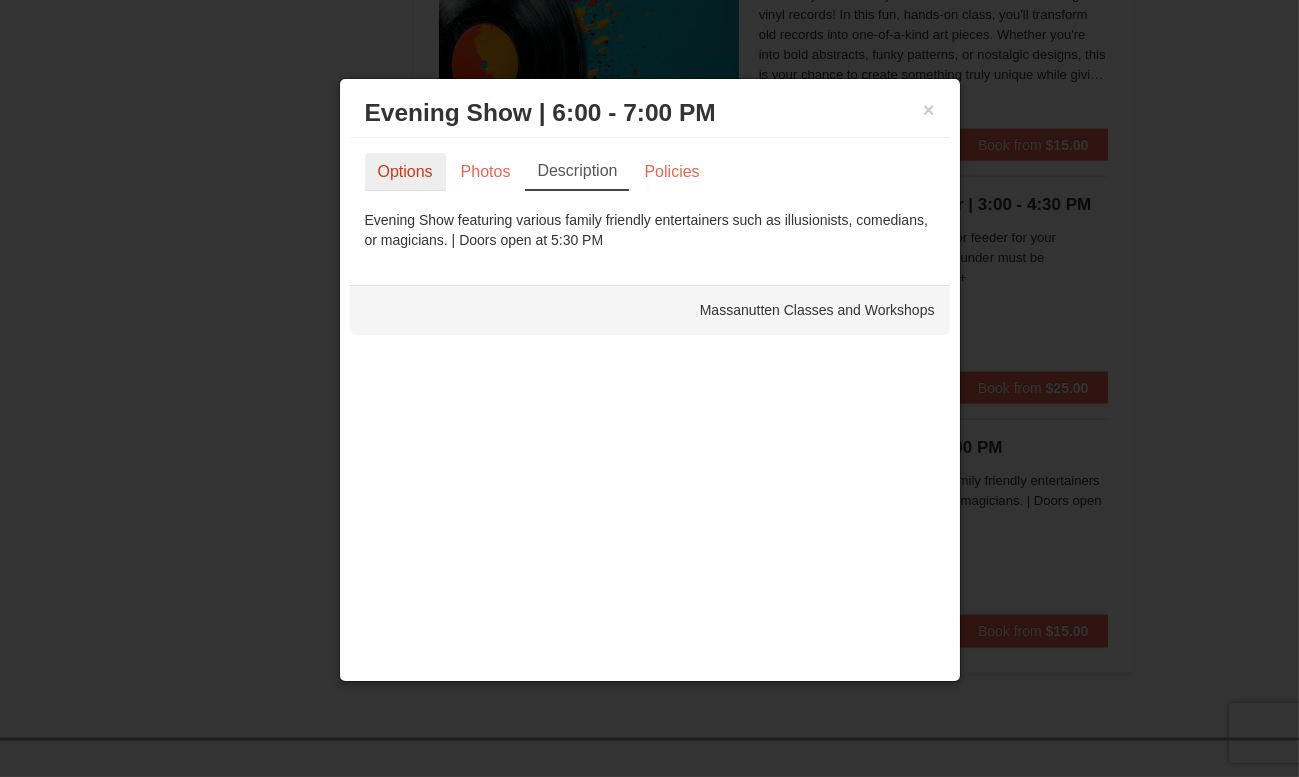 click on "Options" at bounding box center [405, 172] 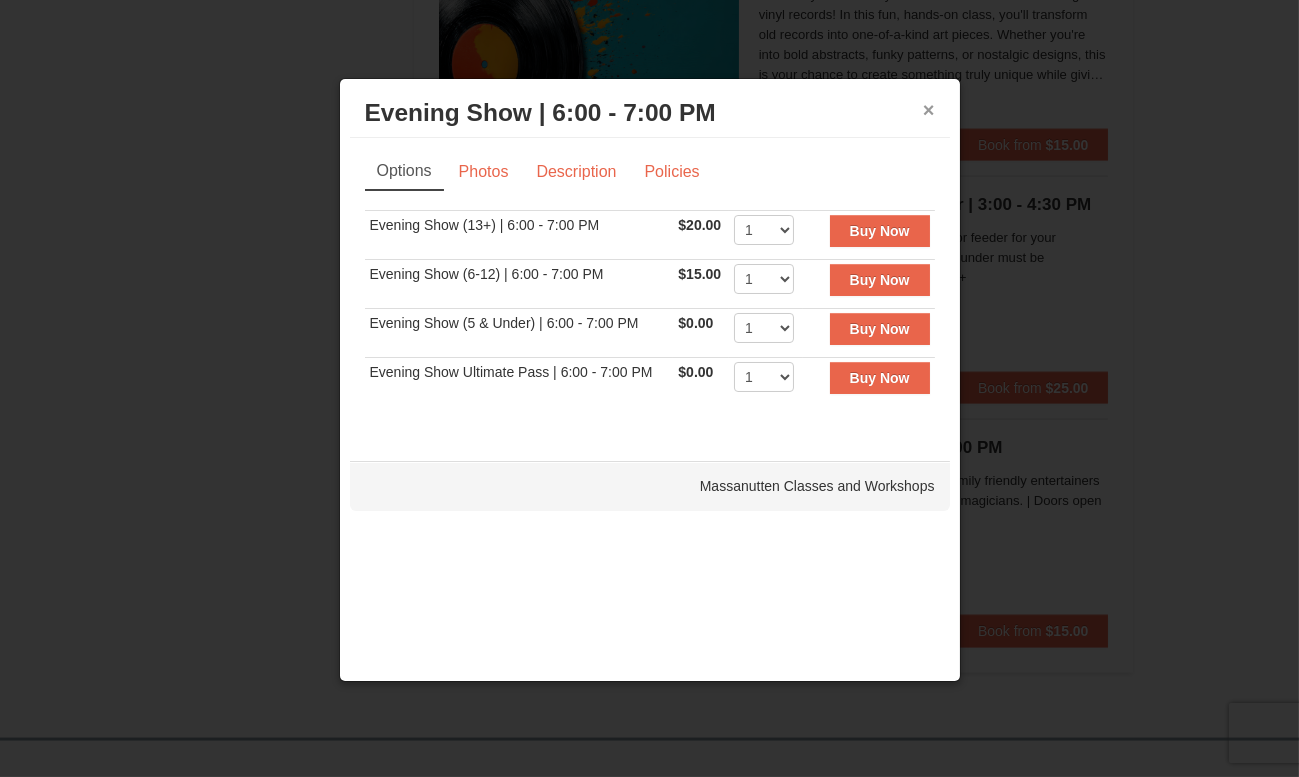 click on "×" at bounding box center [929, 110] 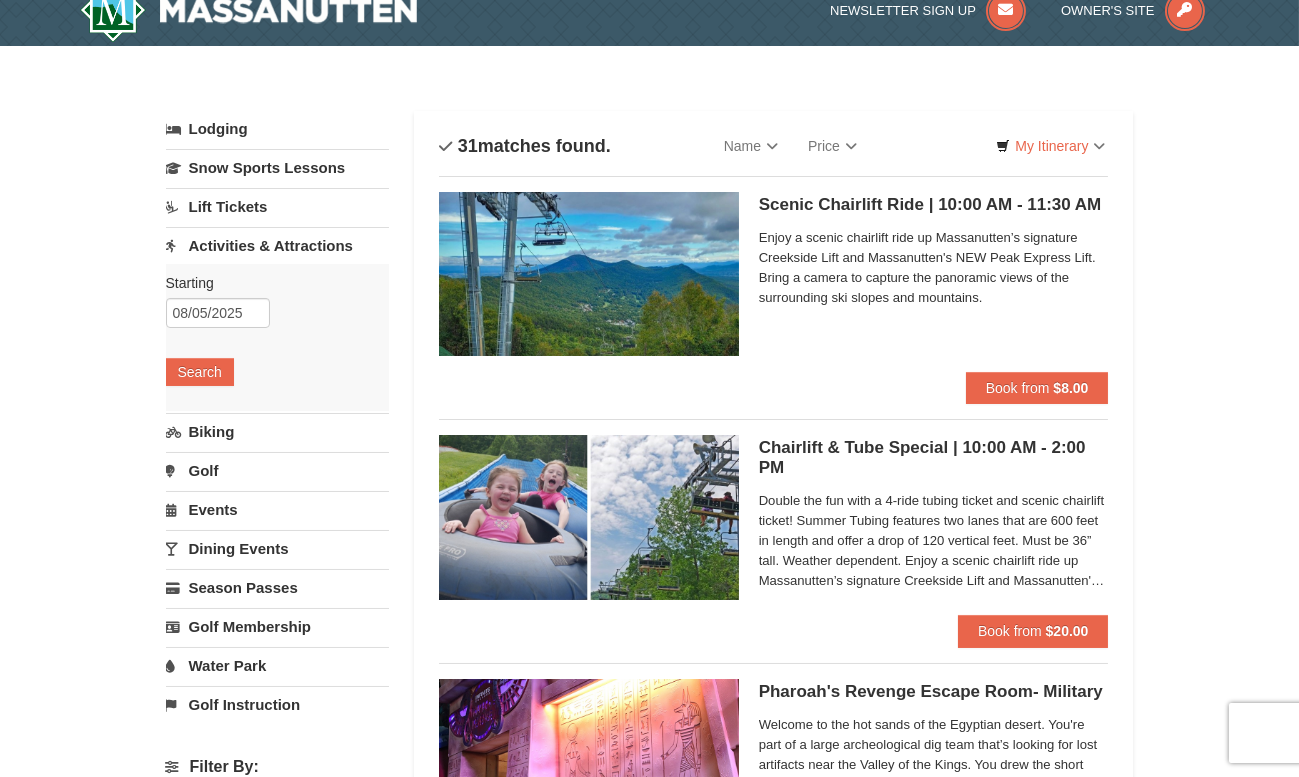 scroll, scrollTop: 0, scrollLeft: 0, axis: both 